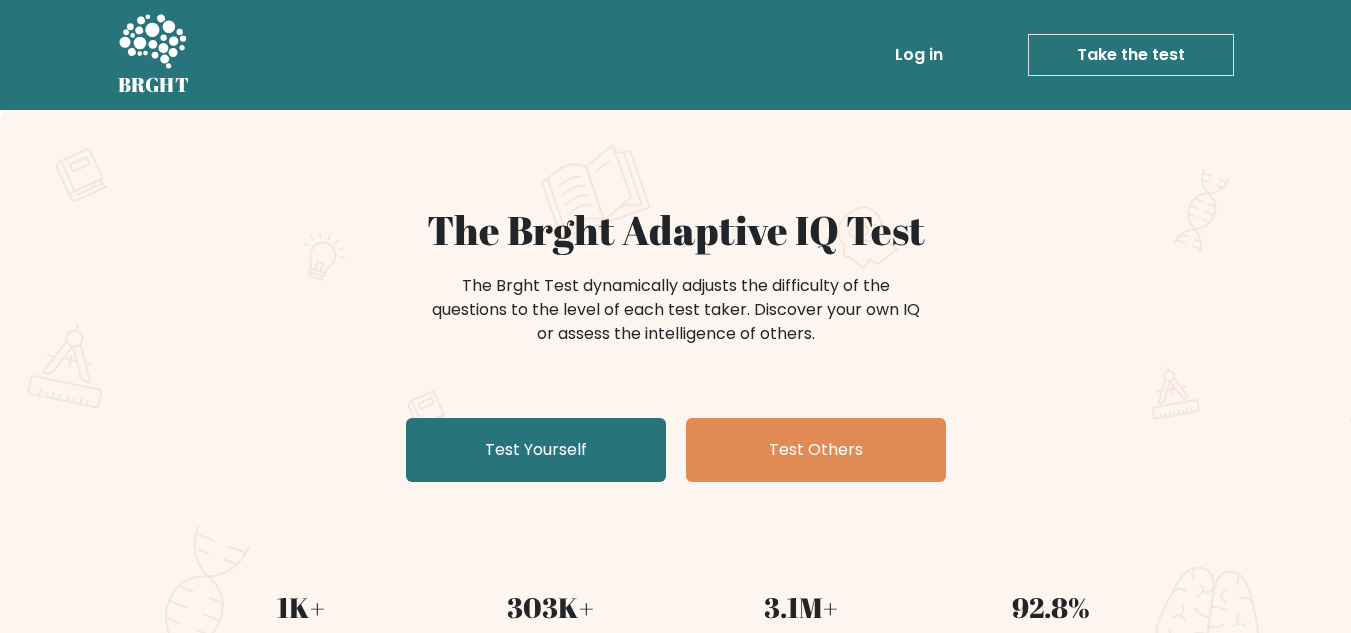 scroll, scrollTop: 0, scrollLeft: 0, axis: both 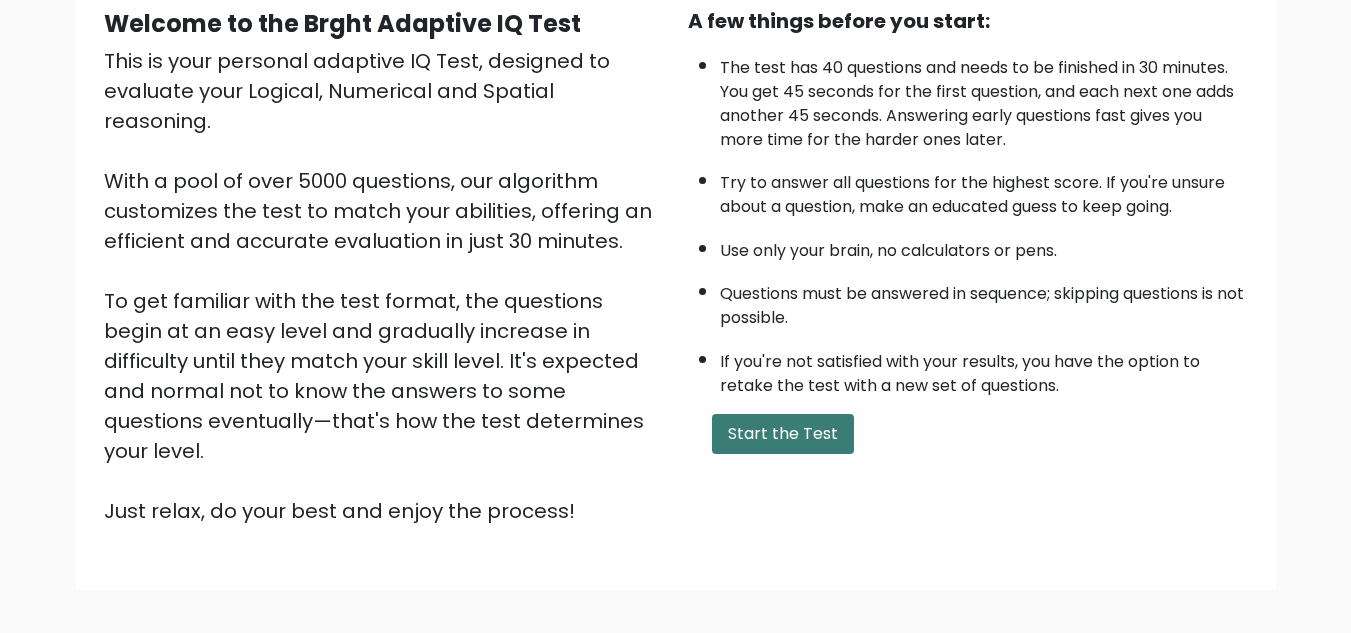 click on "Start the Test" at bounding box center (783, 434) 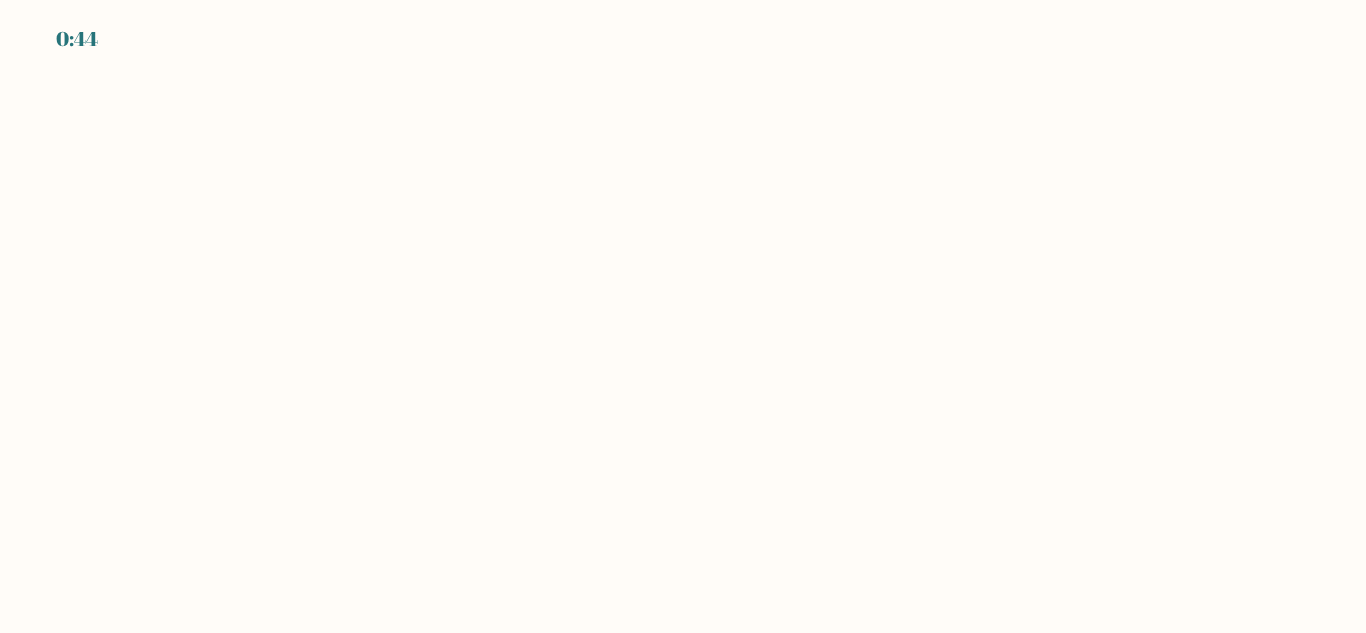 scroll, scrollTop: 0, scrollLeft: 0, axis: both 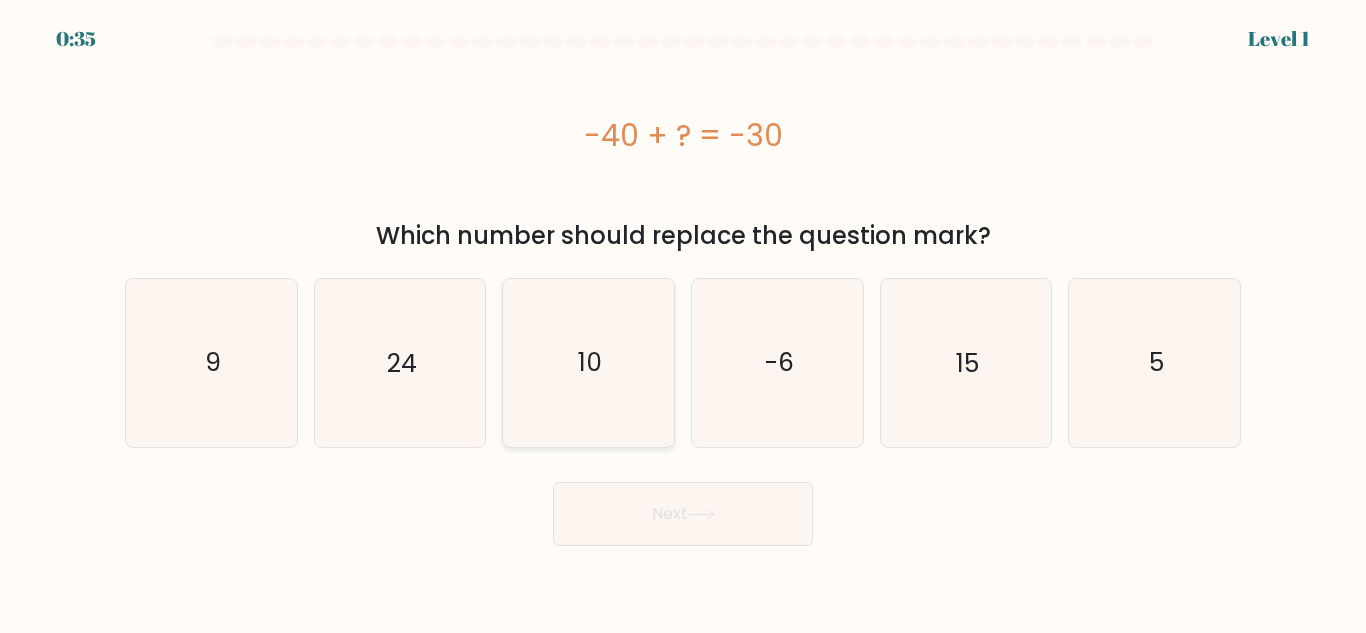 click on "10" 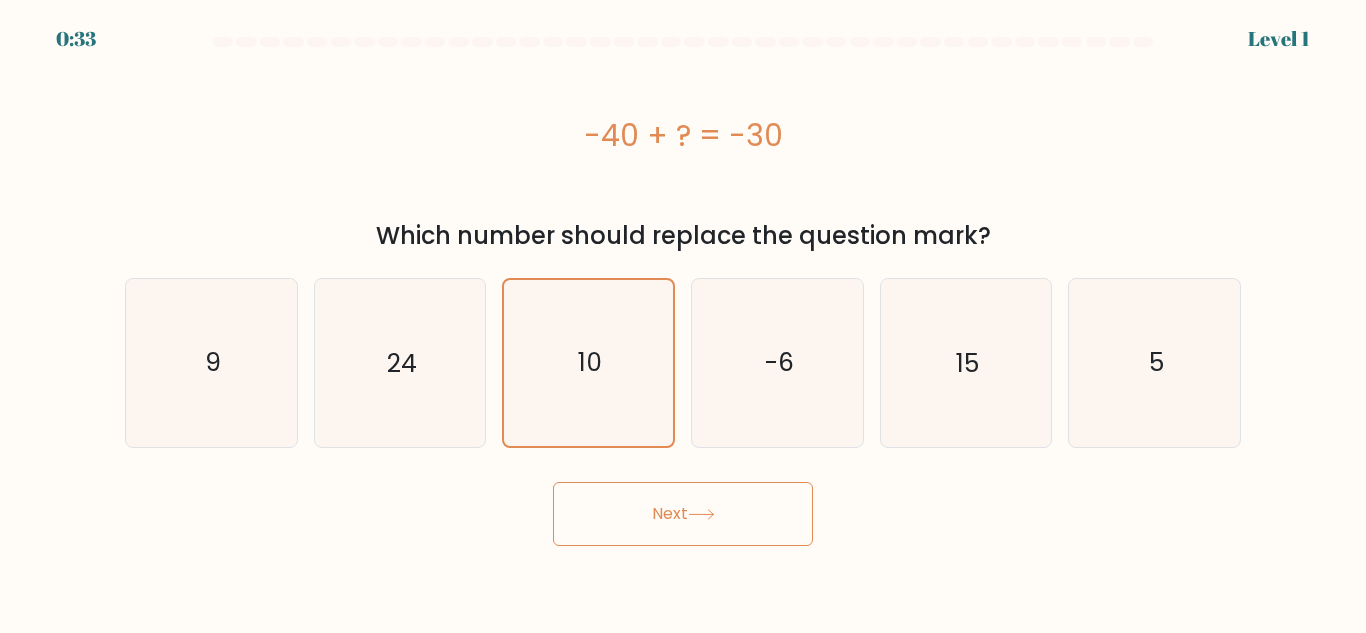 click 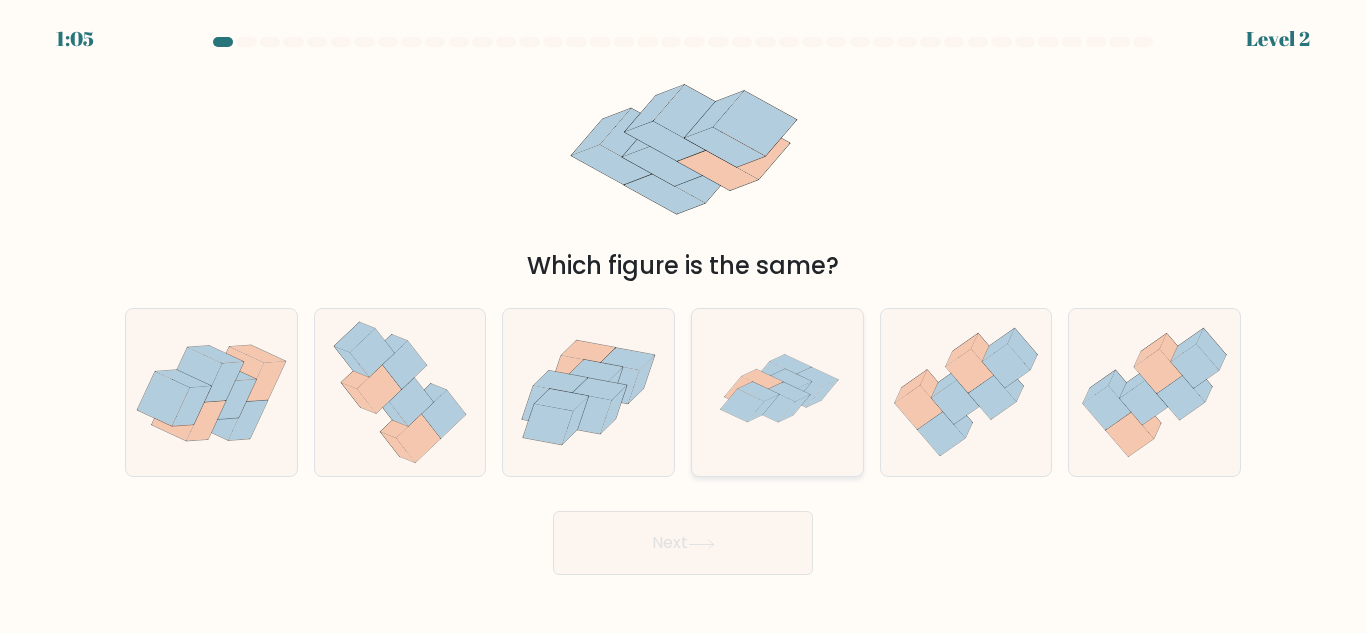 click 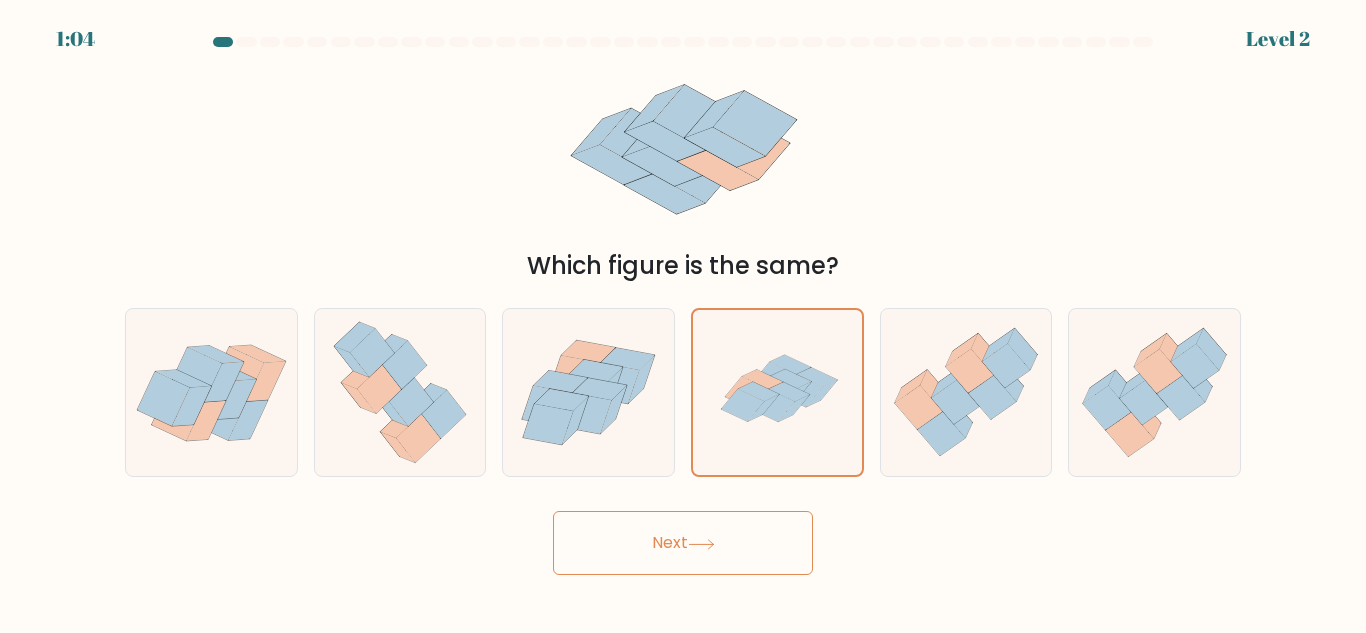 click on "Next" at bounding box center [683, 543] 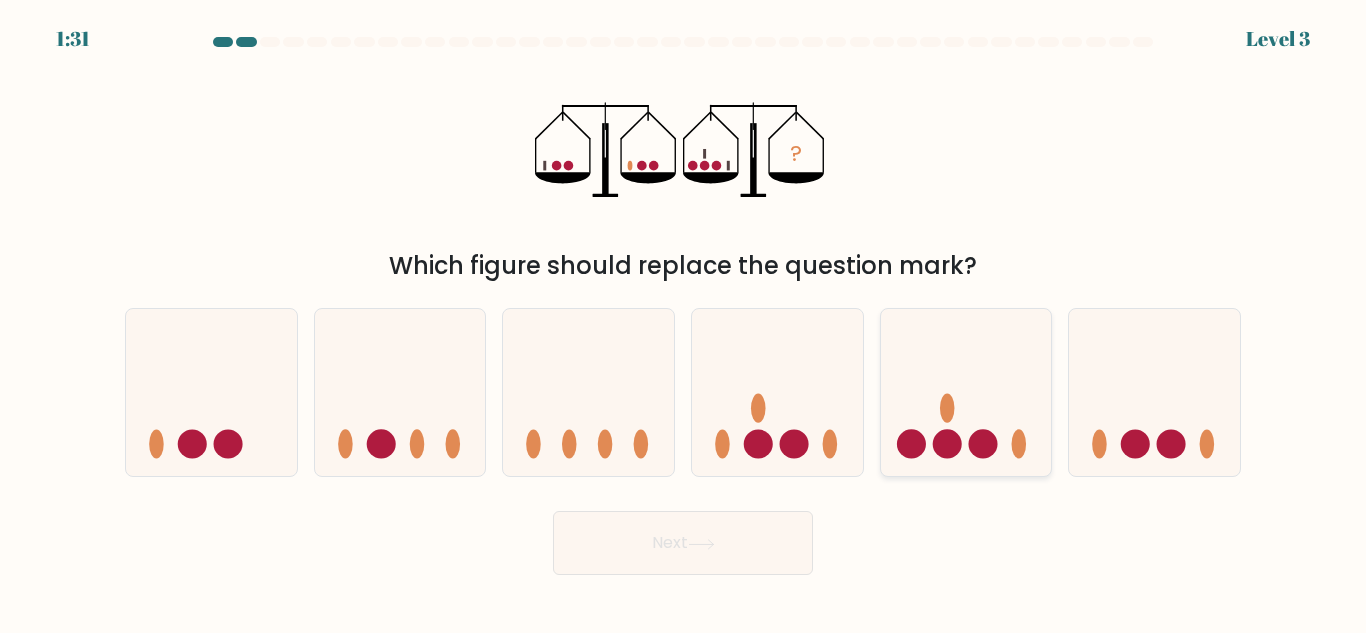 click at bounding box center [966, 392] 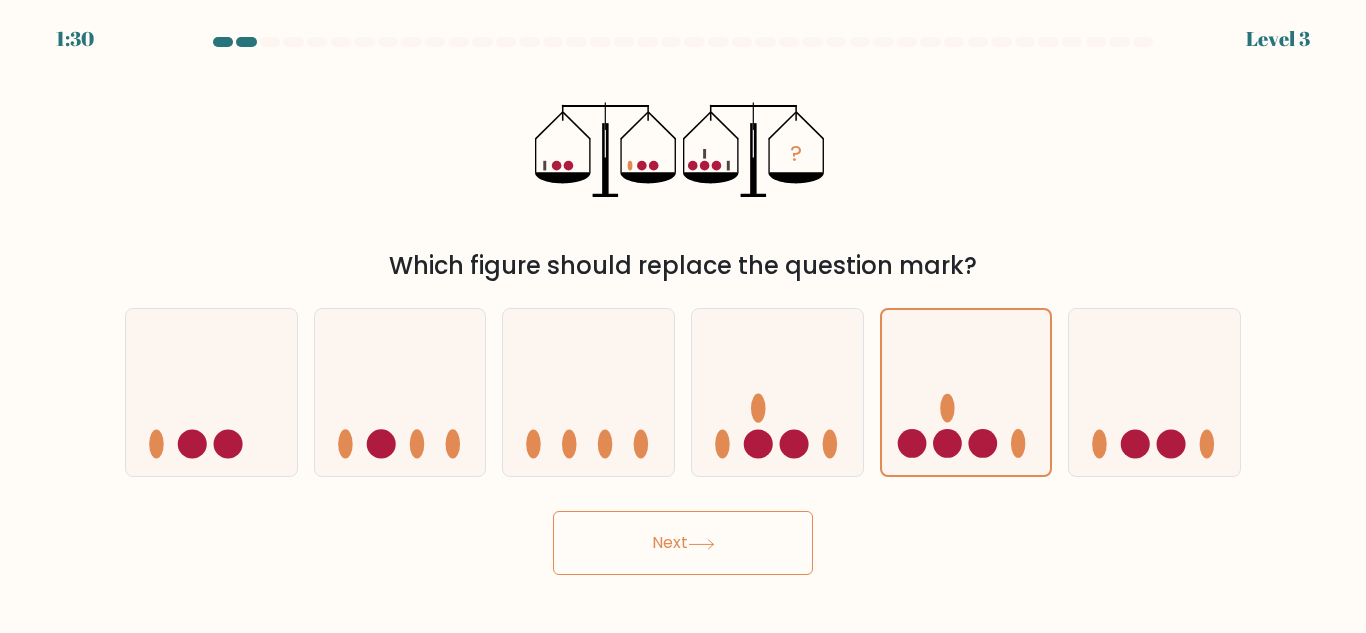 click on "Next" at bounding box center (683, 543) 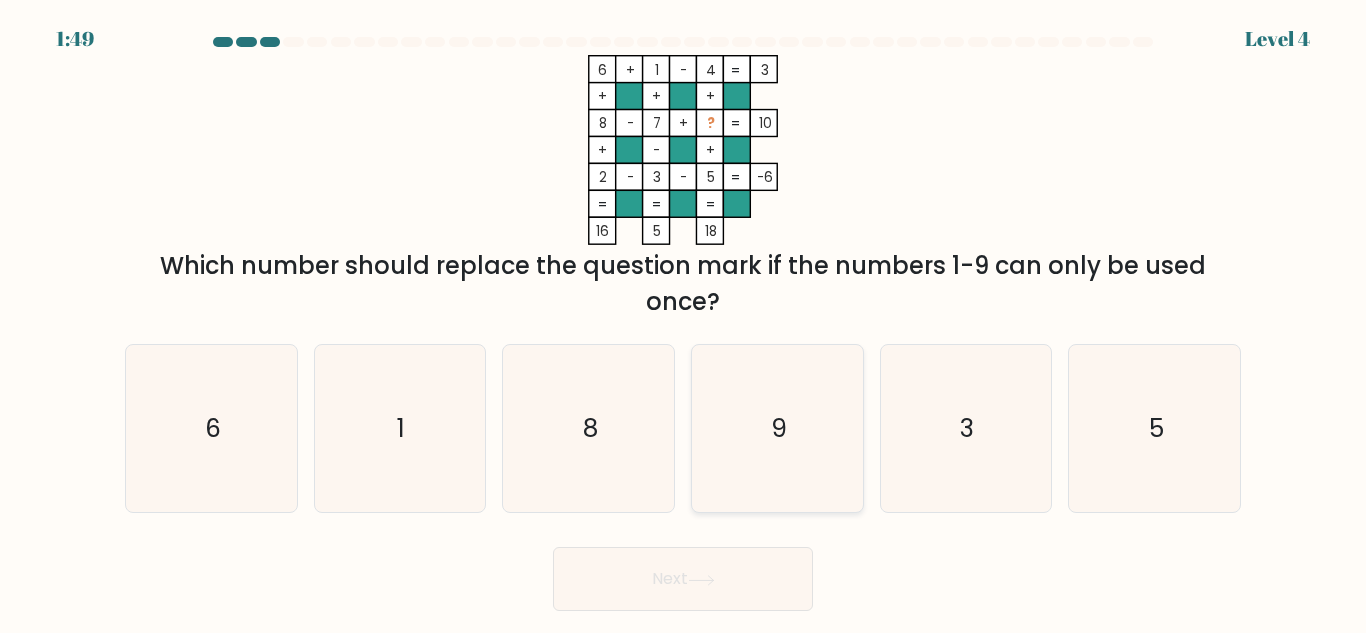click on "9" 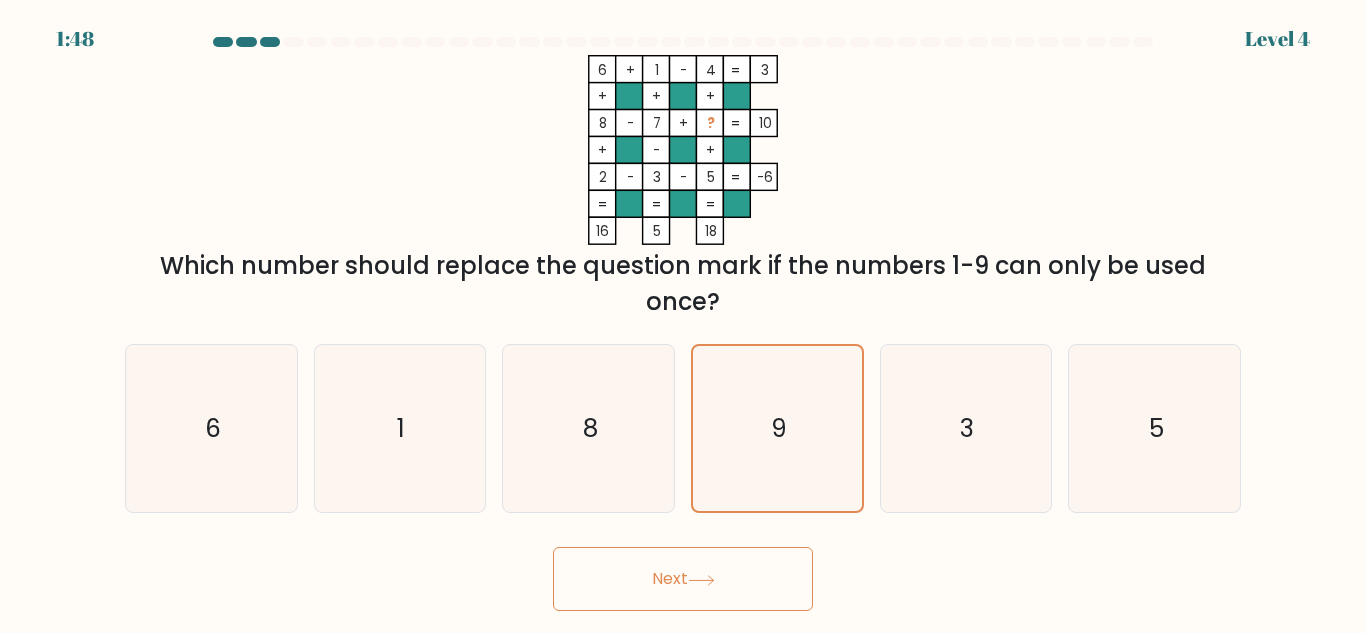 click on "Next" at bounding box center [683, 579] 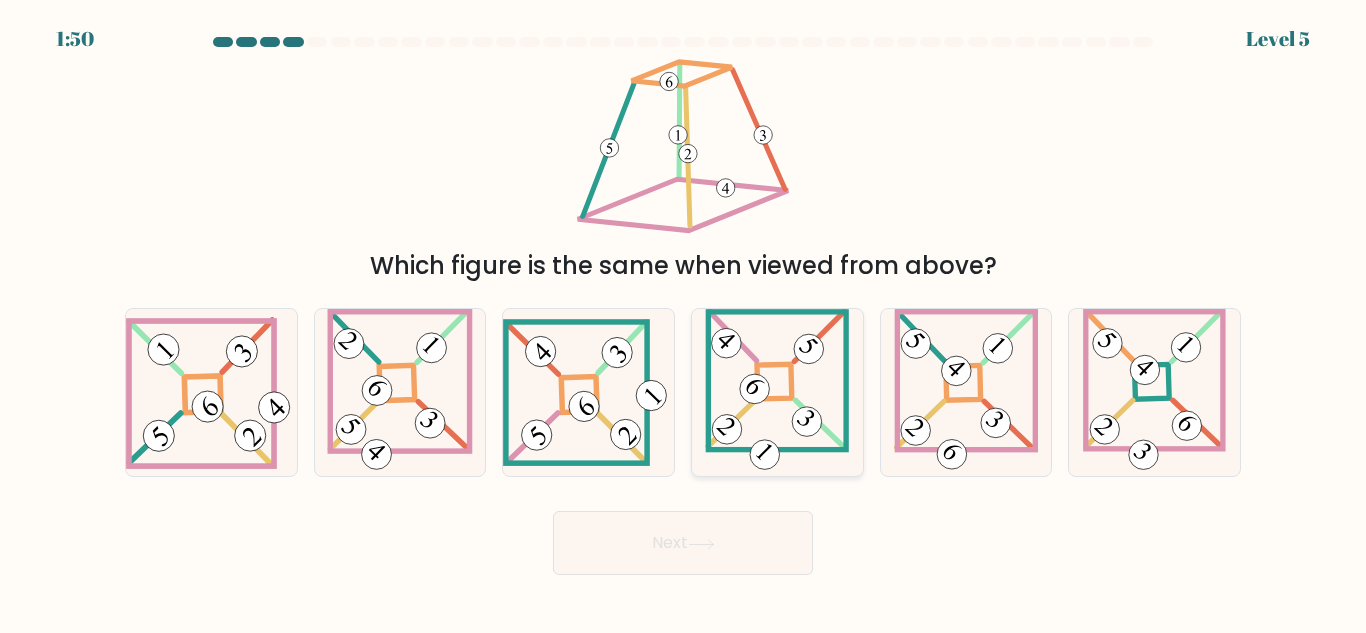 click 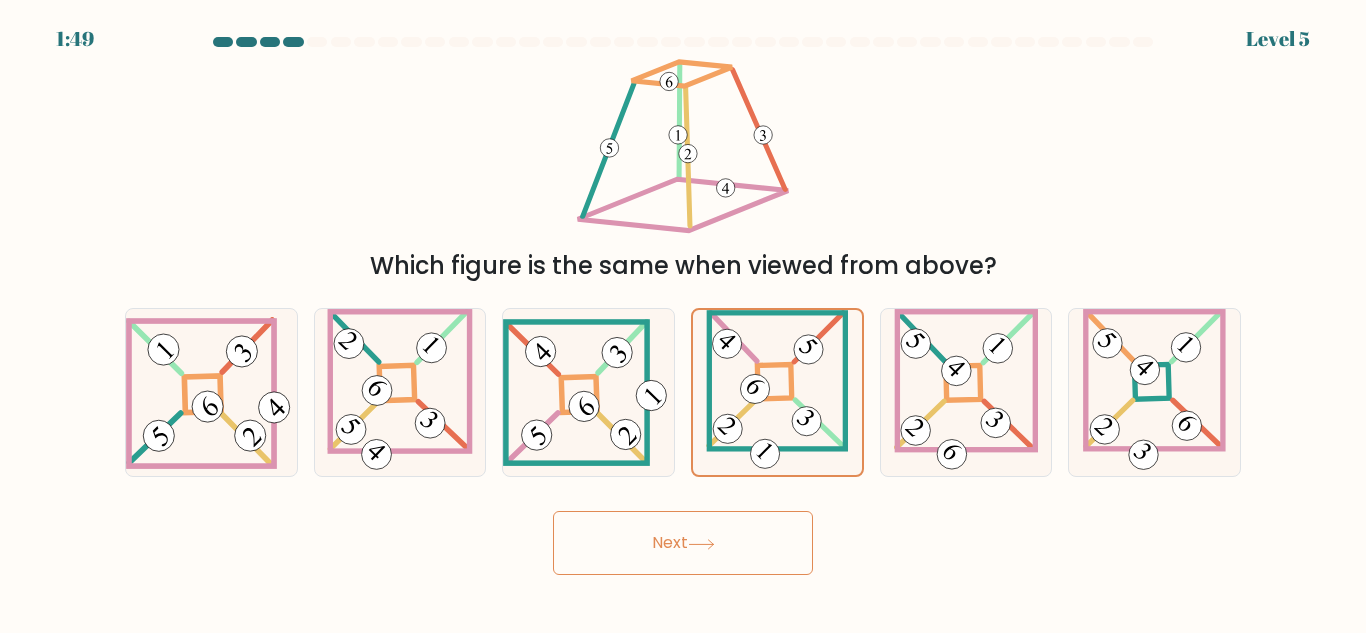 click 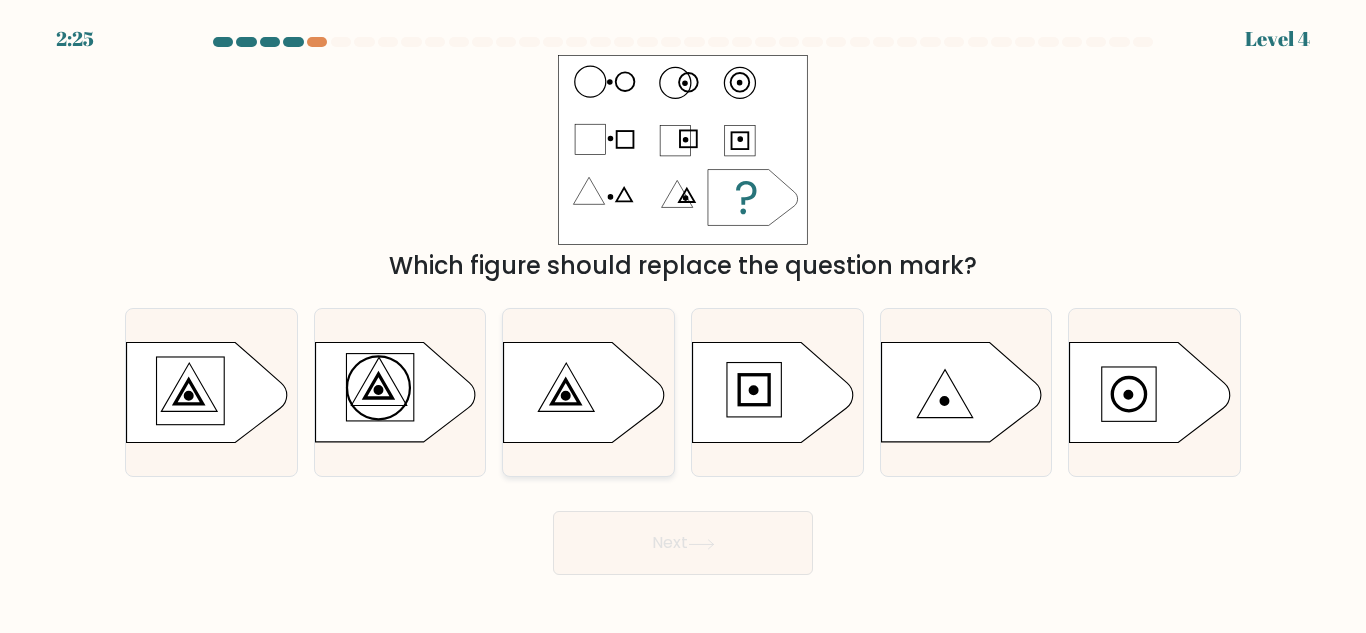 click 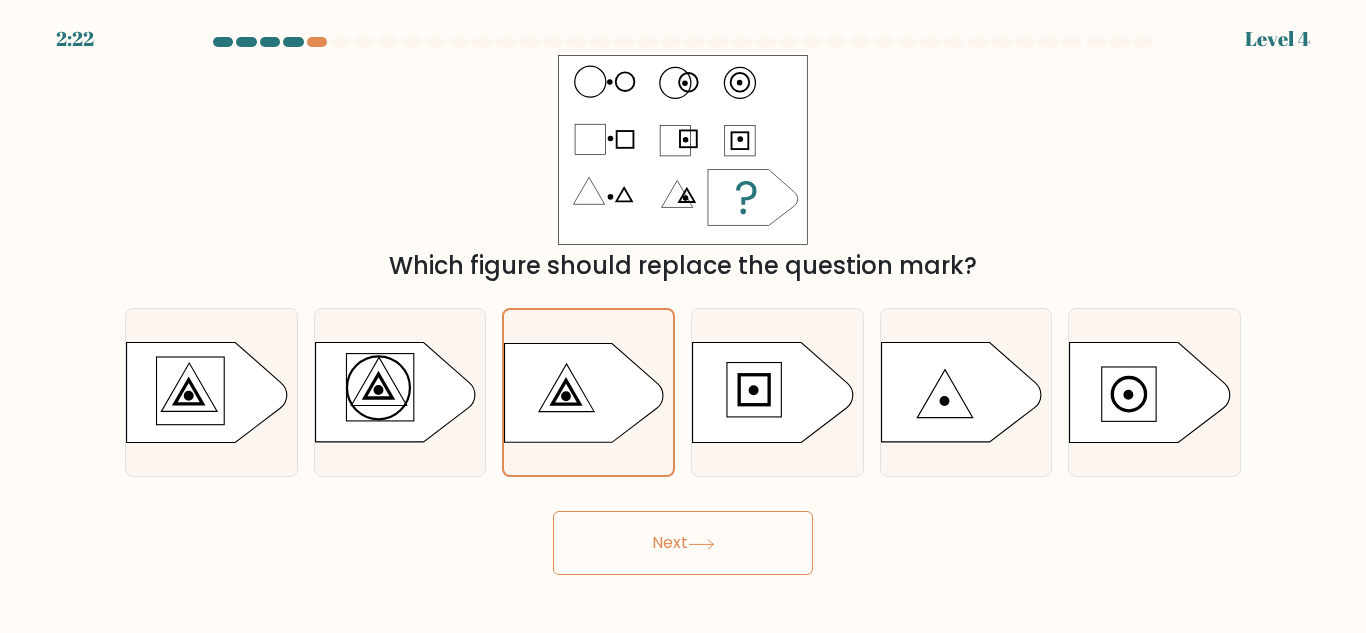 click on "Next" at bounding box center (683, 543) 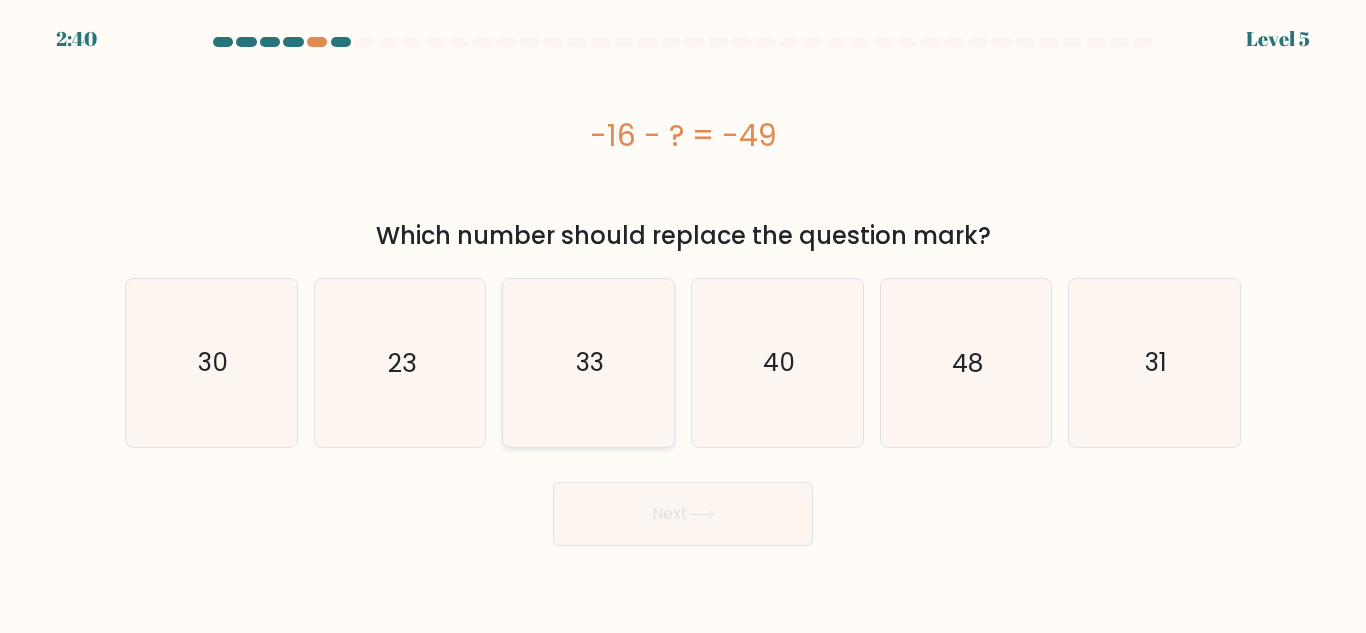 click on "33" 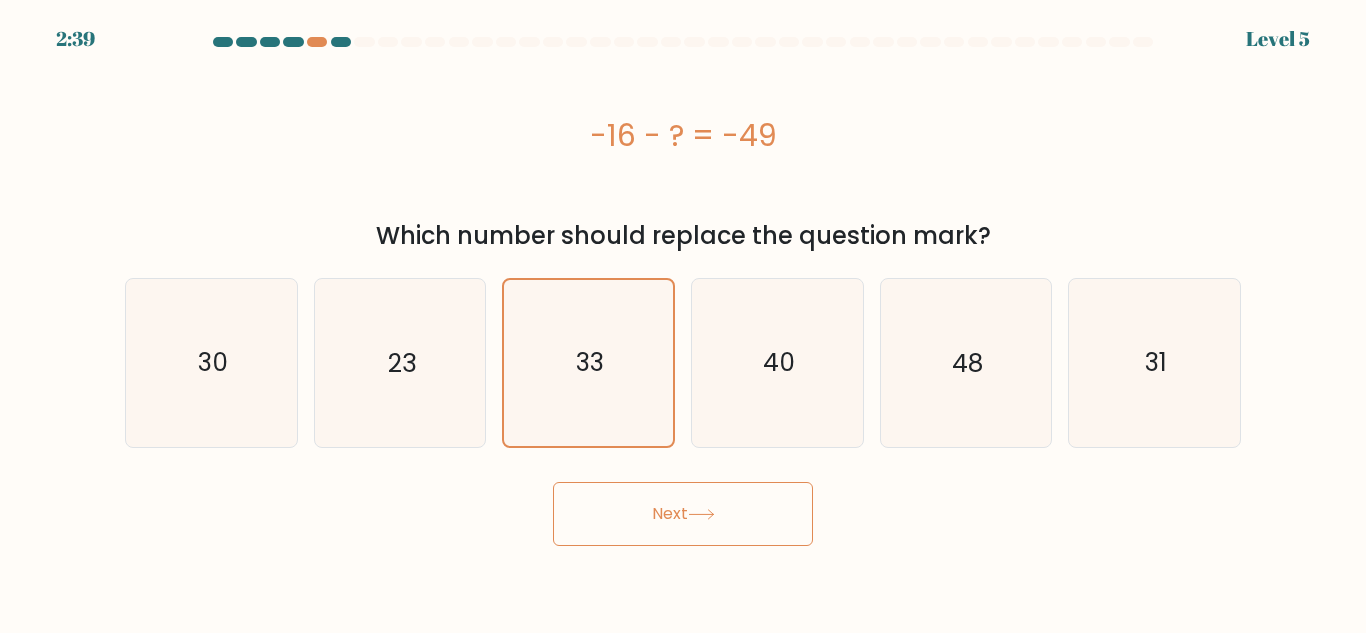 click on "Next" at bounding box center (683, 514) 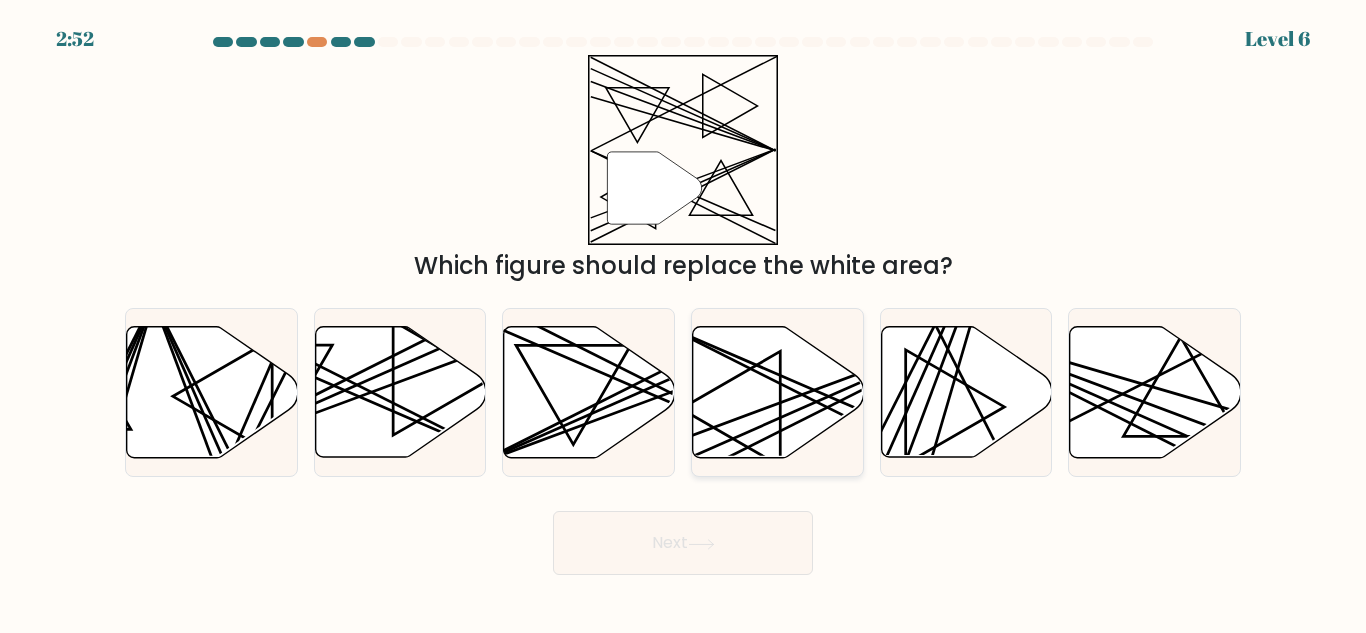 click 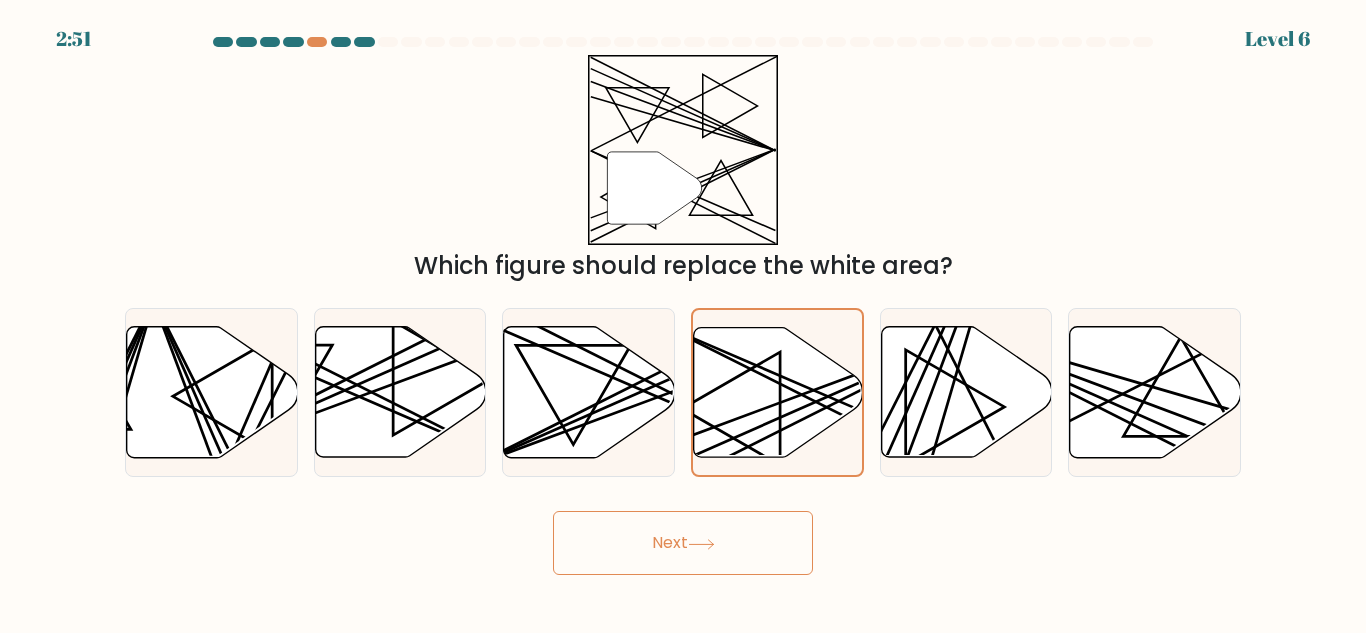 click on "Next" at bounding box center (683, 543) 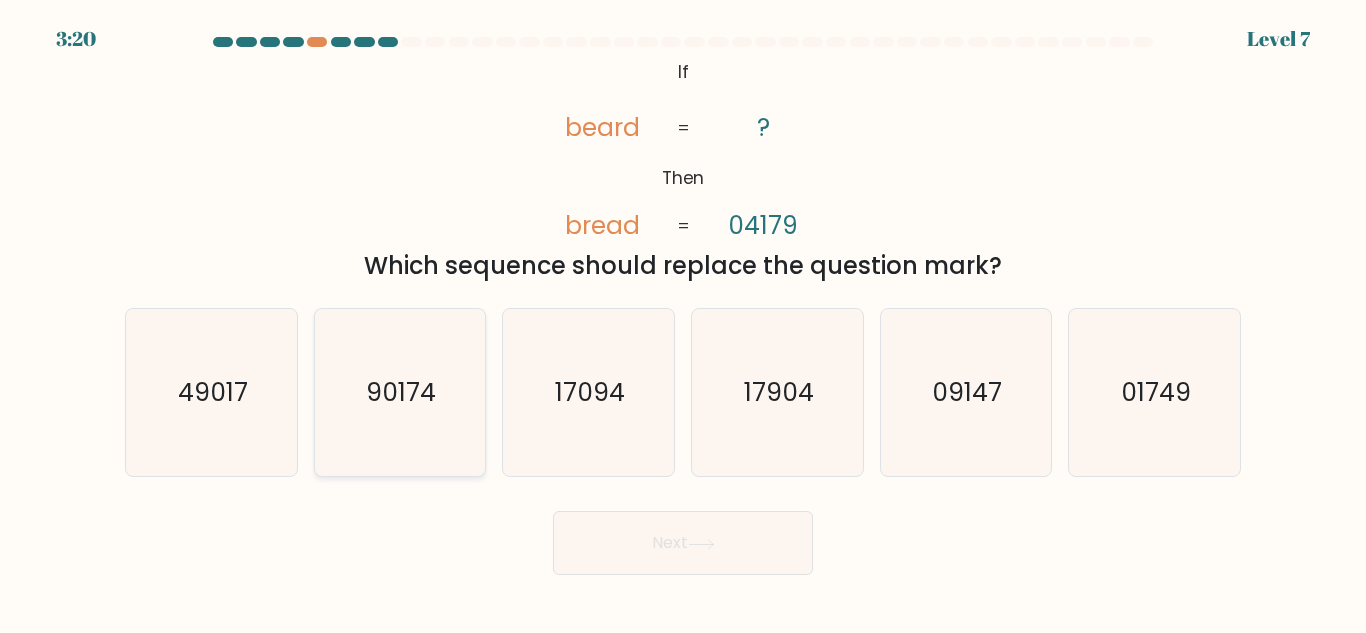 click on "90174" 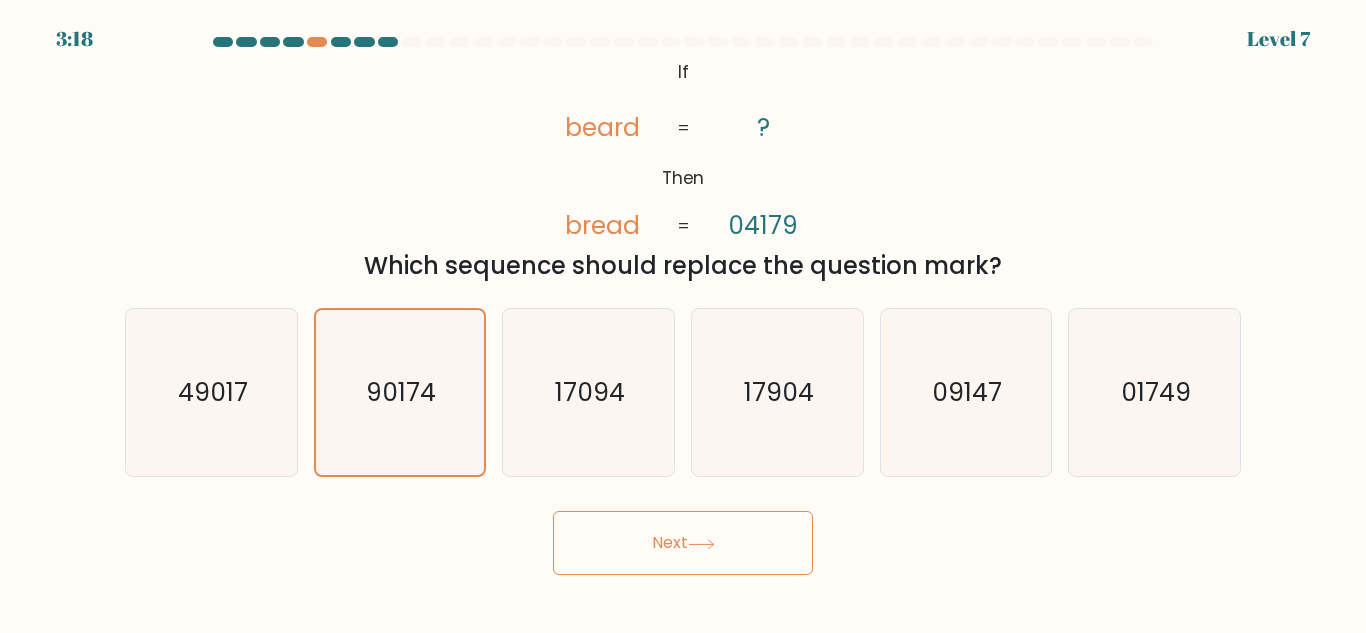 click on "Next" at bounding box center [683, 543] 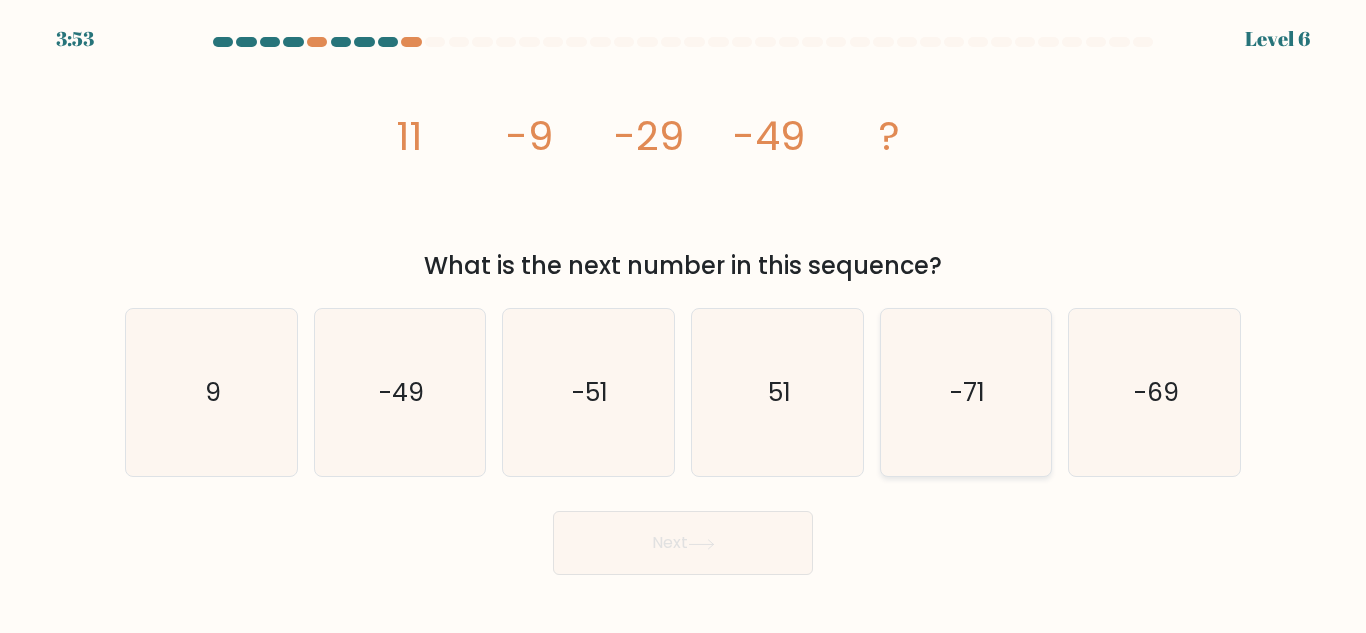 click on "-71" 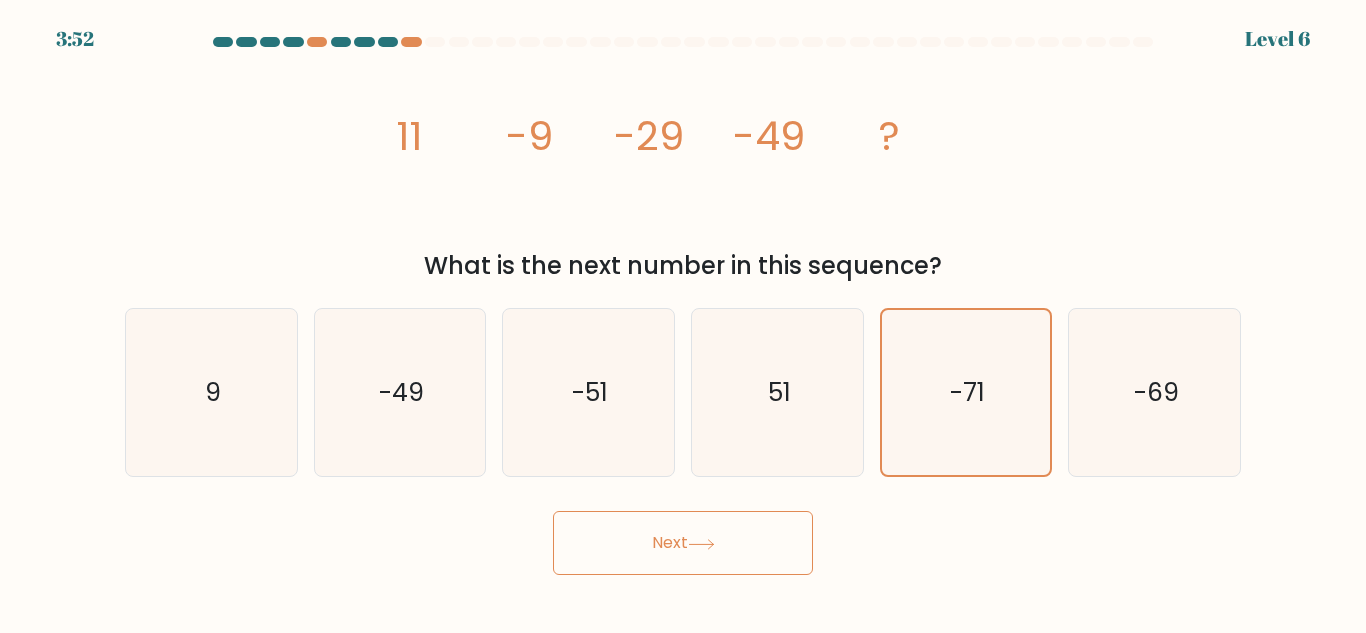 click on "Next" at bounding box center (683, 543) 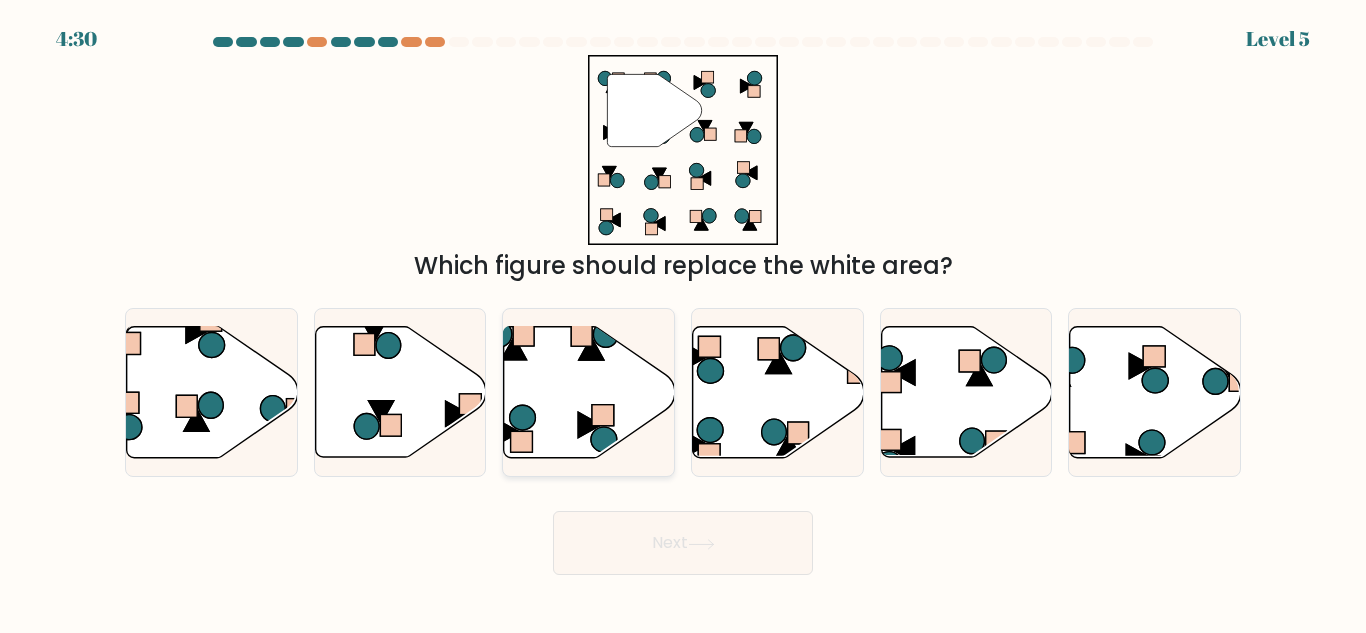 click 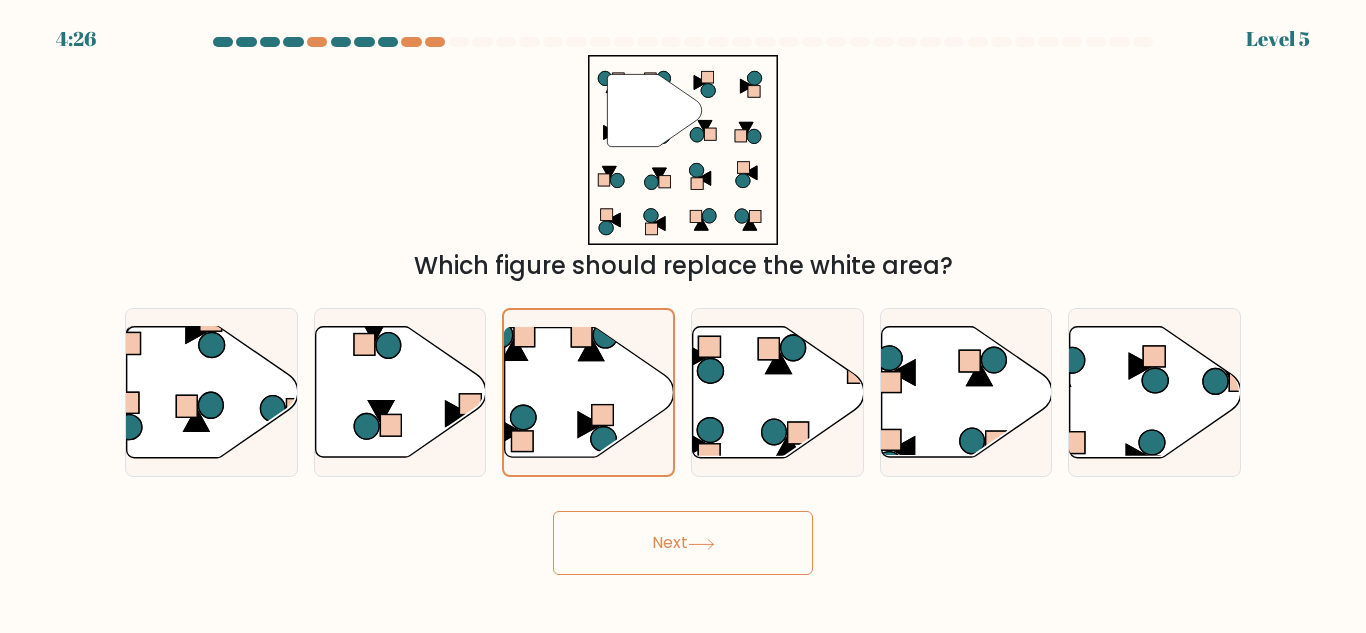 click on "Next" at bounding box center (683, 543) 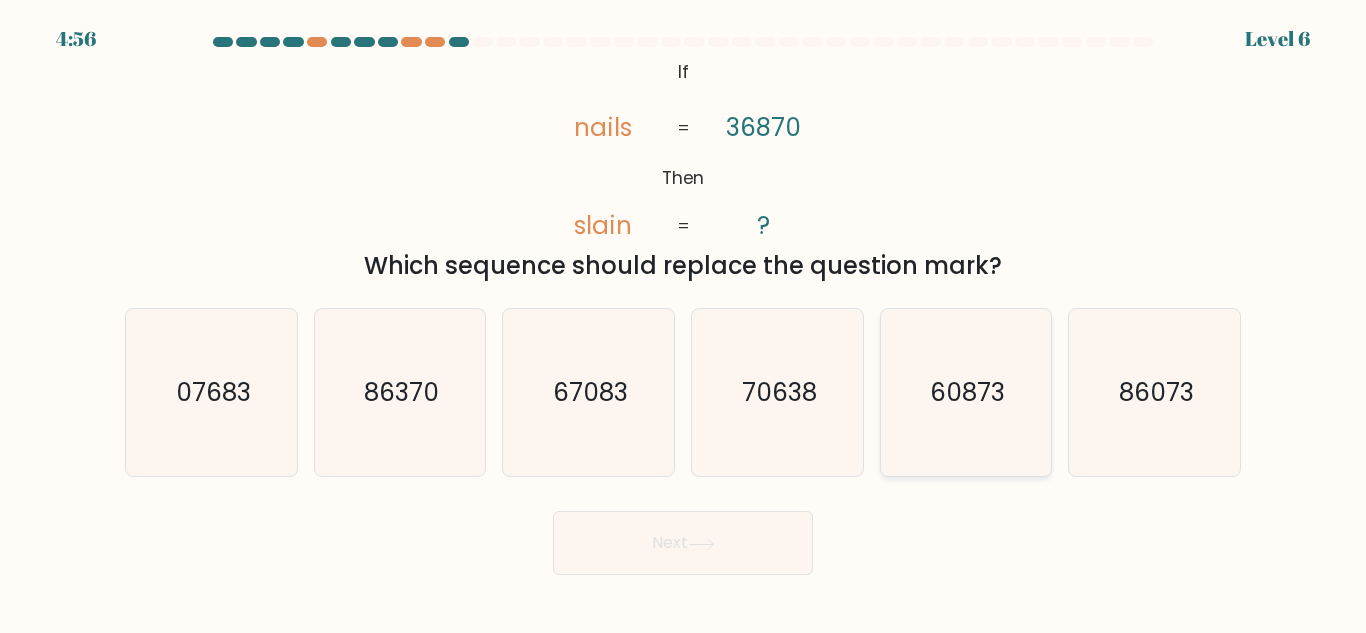 click on "60873" 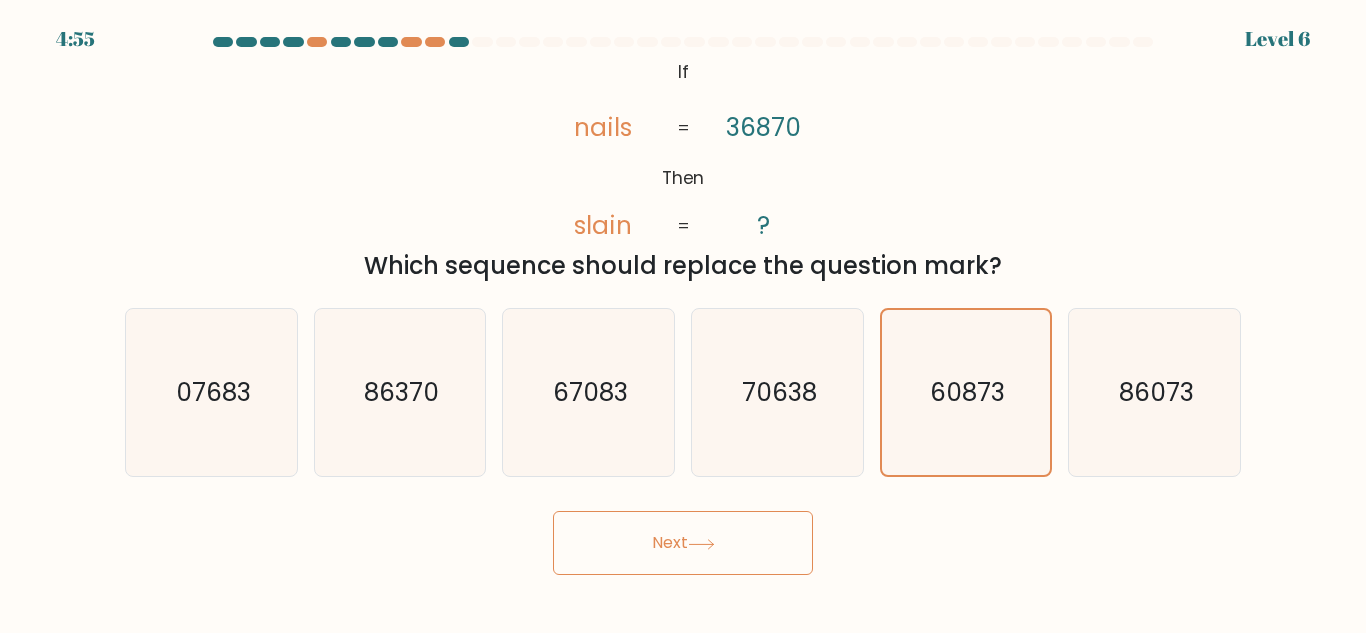 click on "Next" at bounding box center (683, 543) 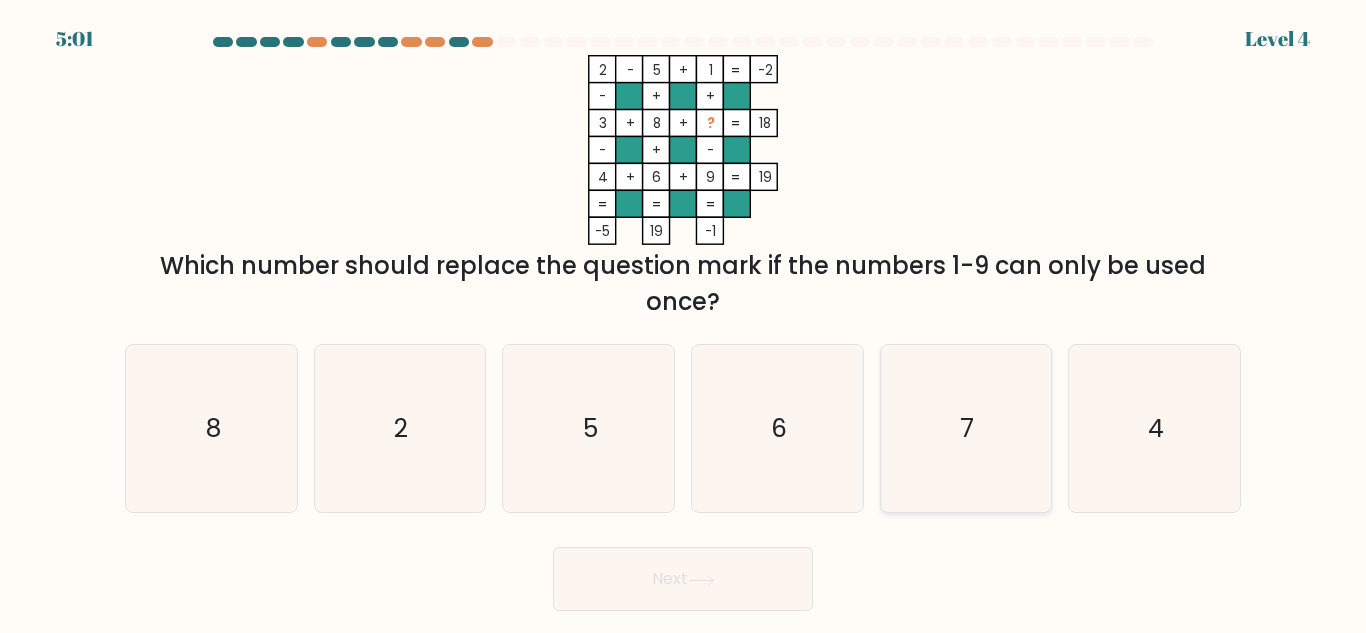 click on "7" 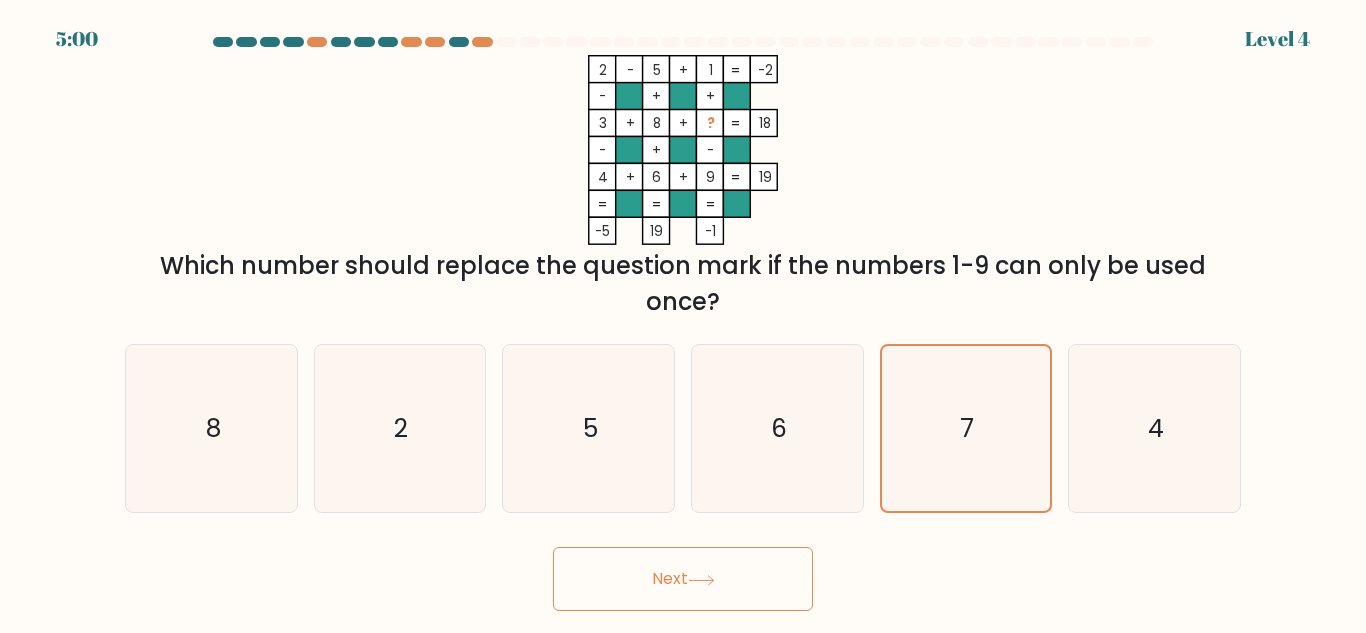 click on "Next" at bounding box center [683, 579] 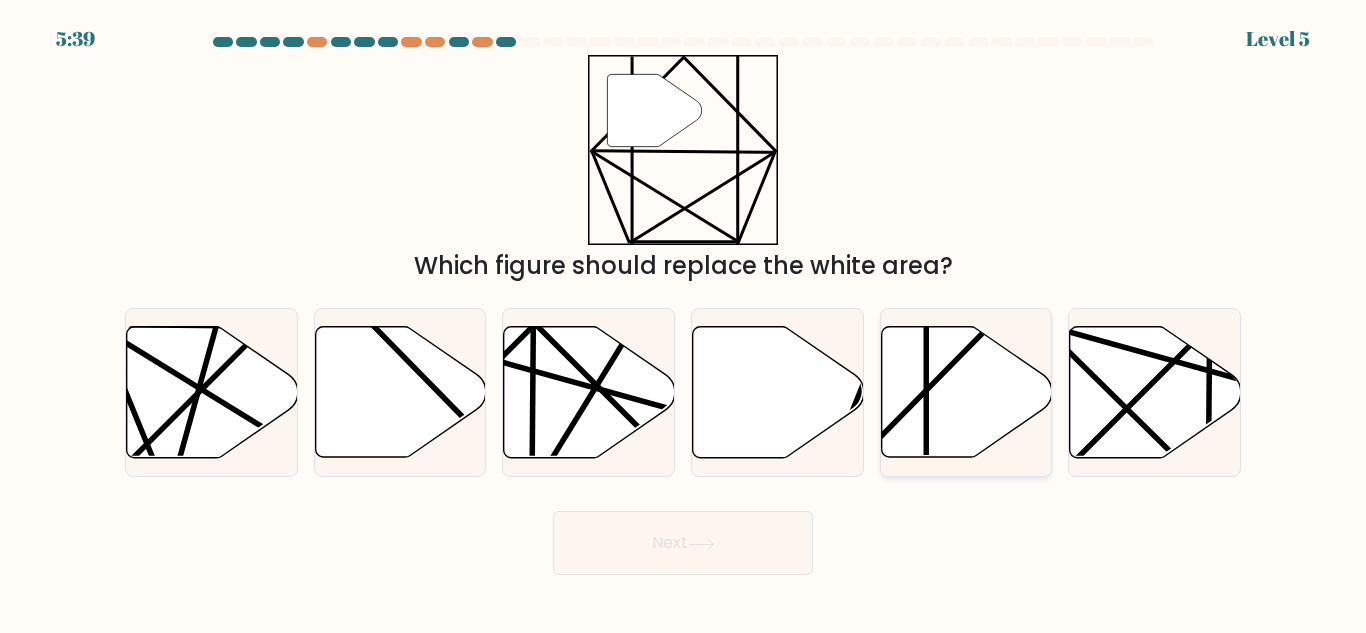 click 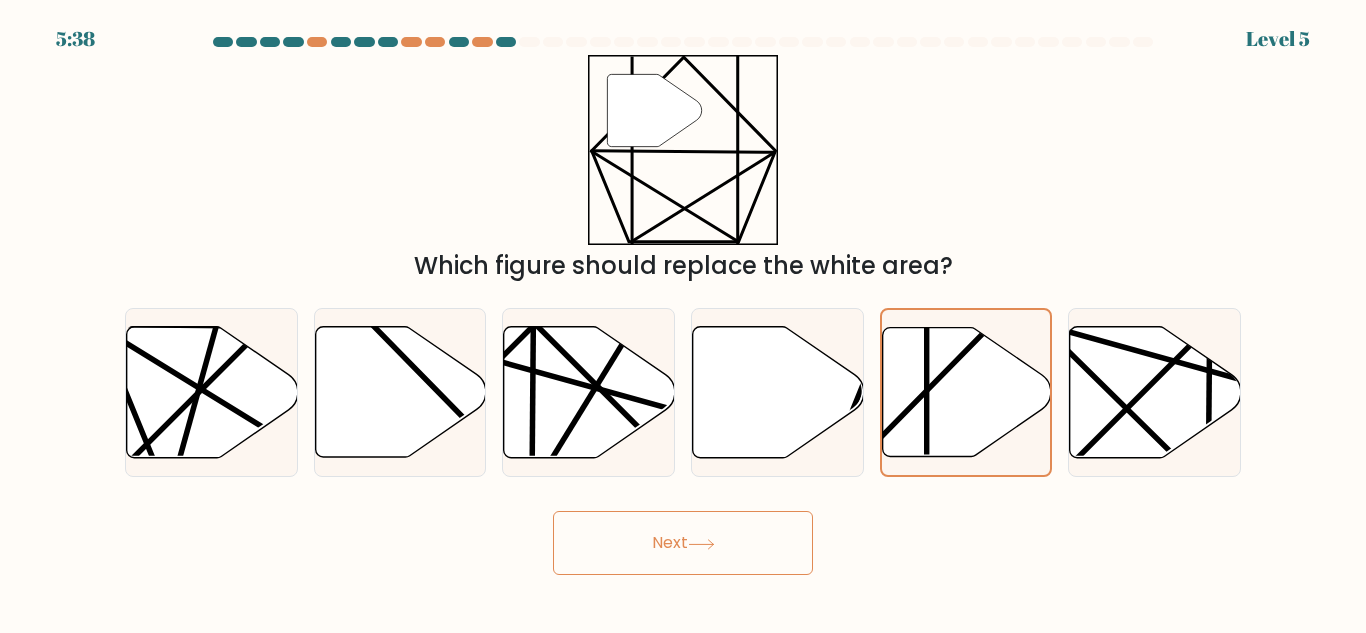 click on "Next" at bounding box center [683, 543] 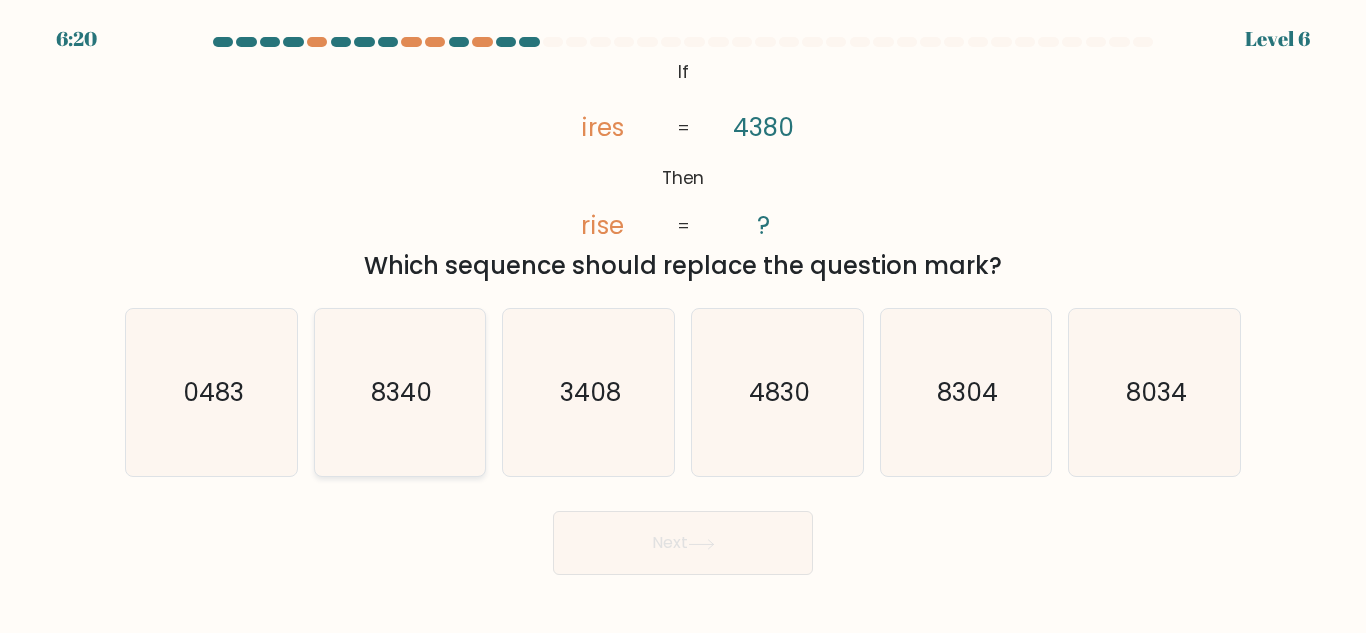 click on "8340" 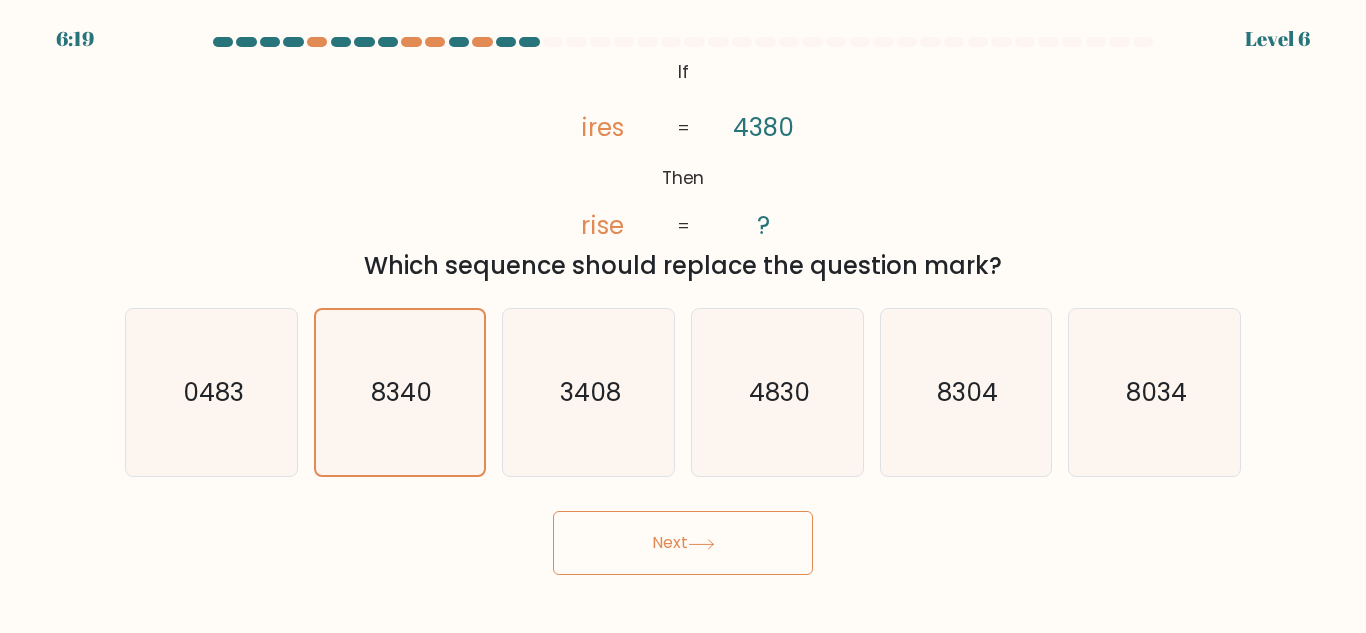 click on "Next" at bounding box center (683, 543) 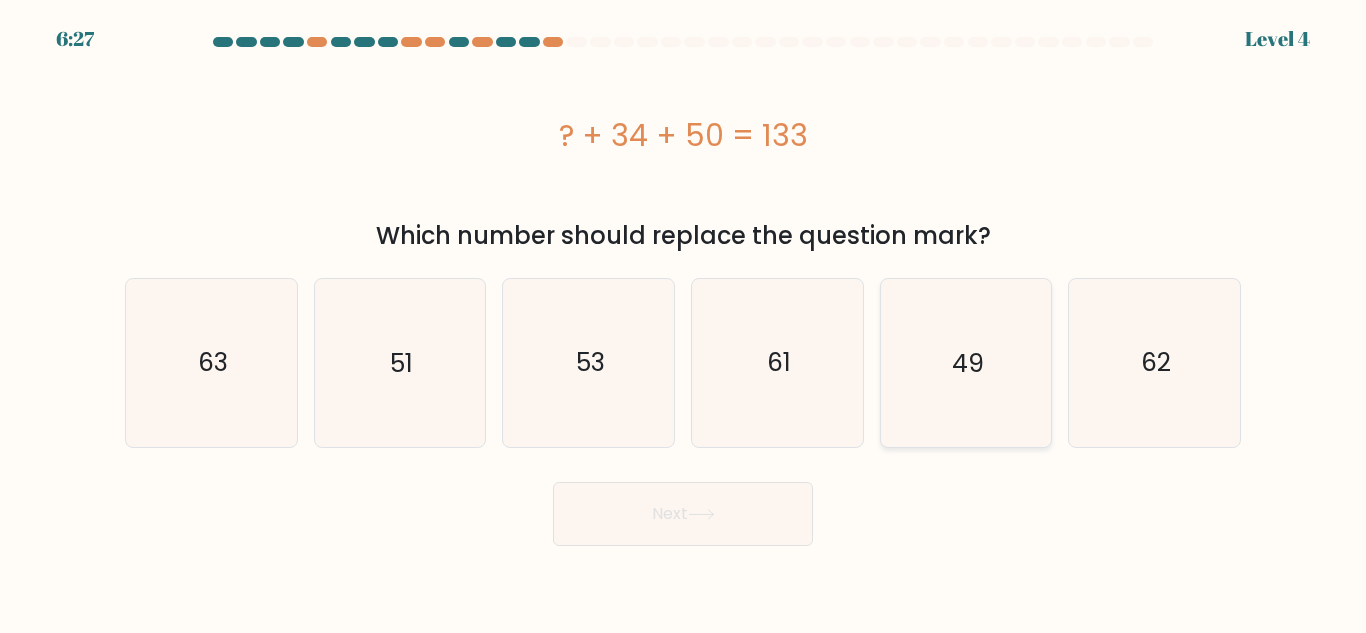 click on "49" 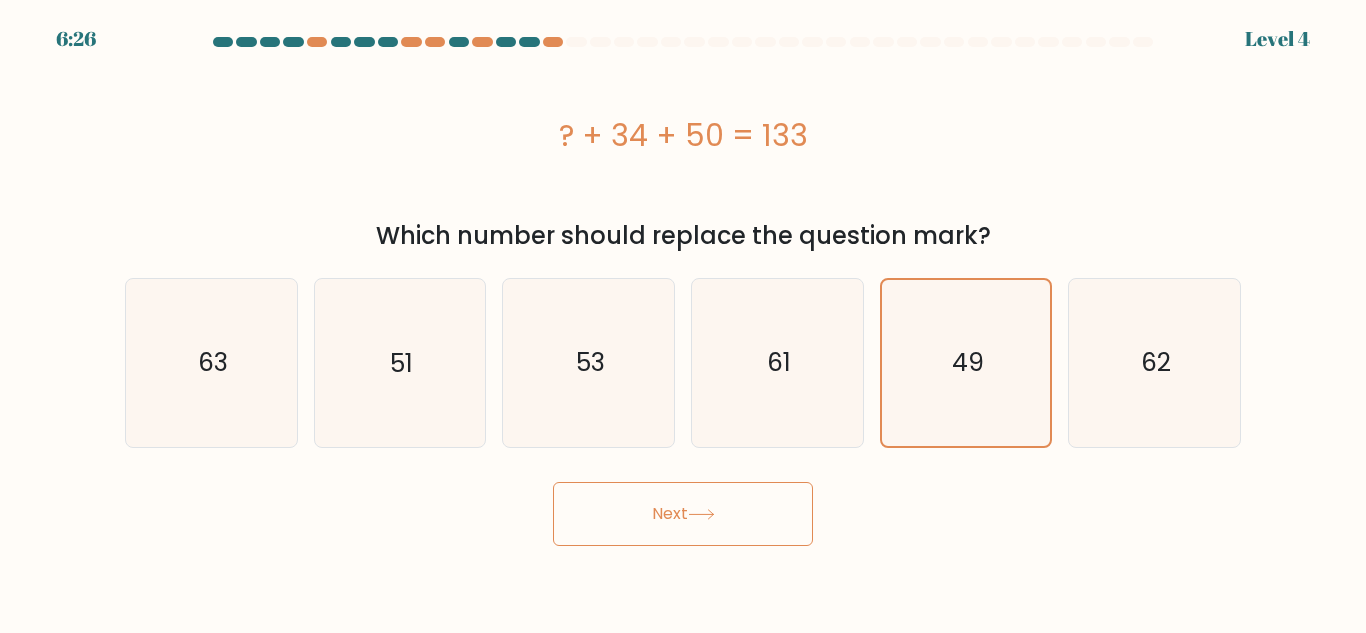 click on "Next" at bounding box center (683, 514) 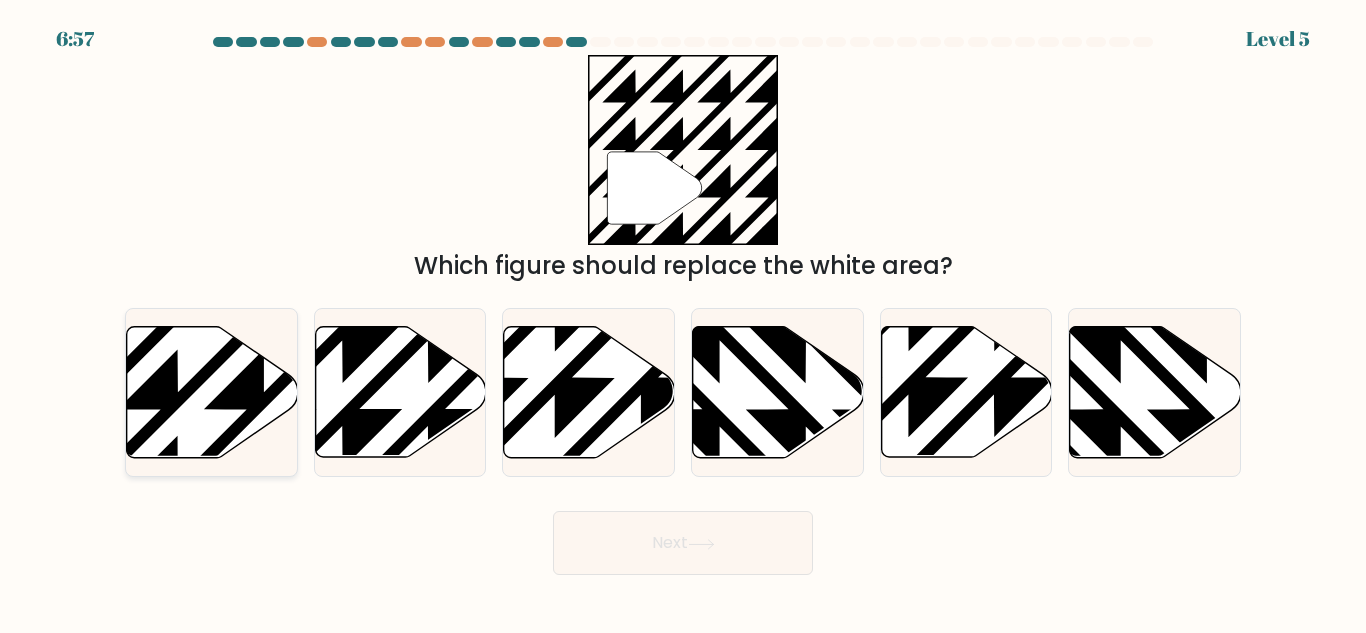 click 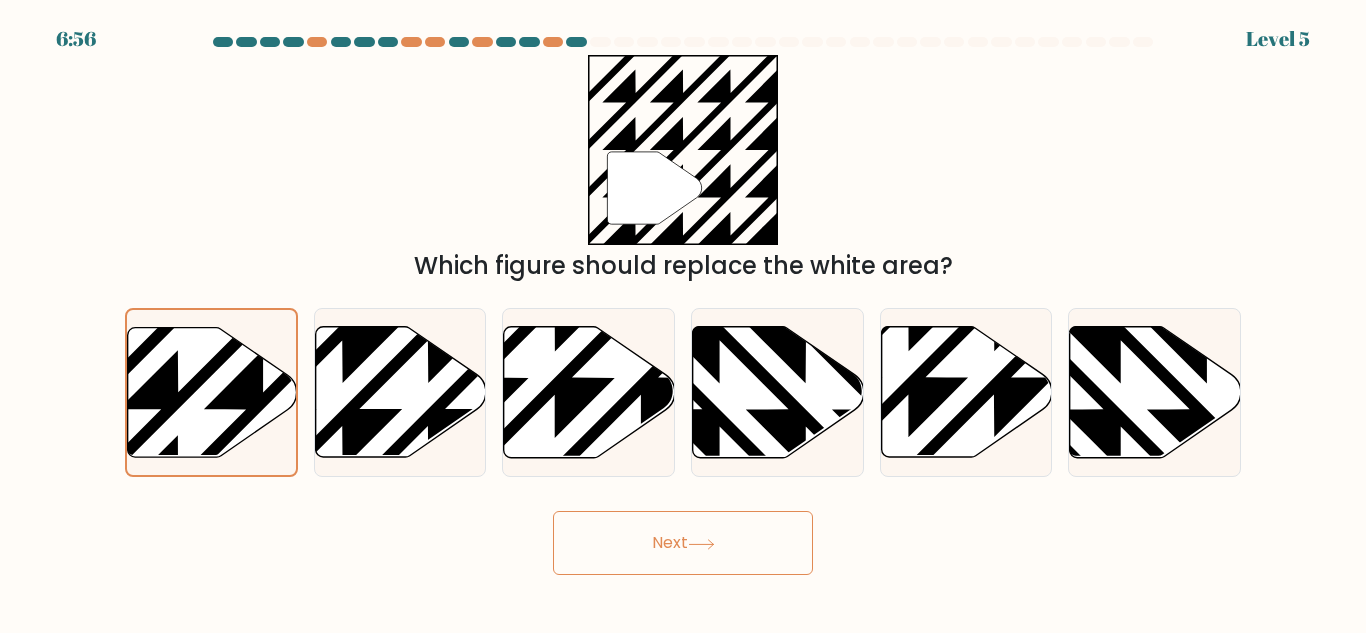 click 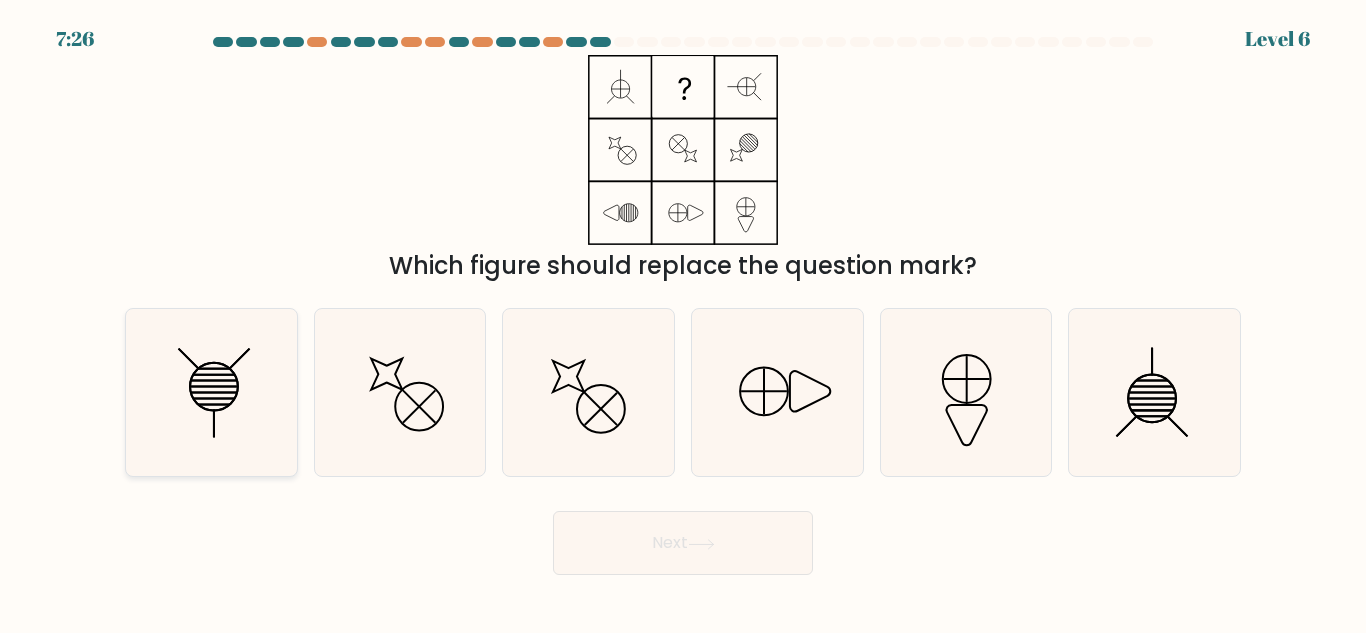 click 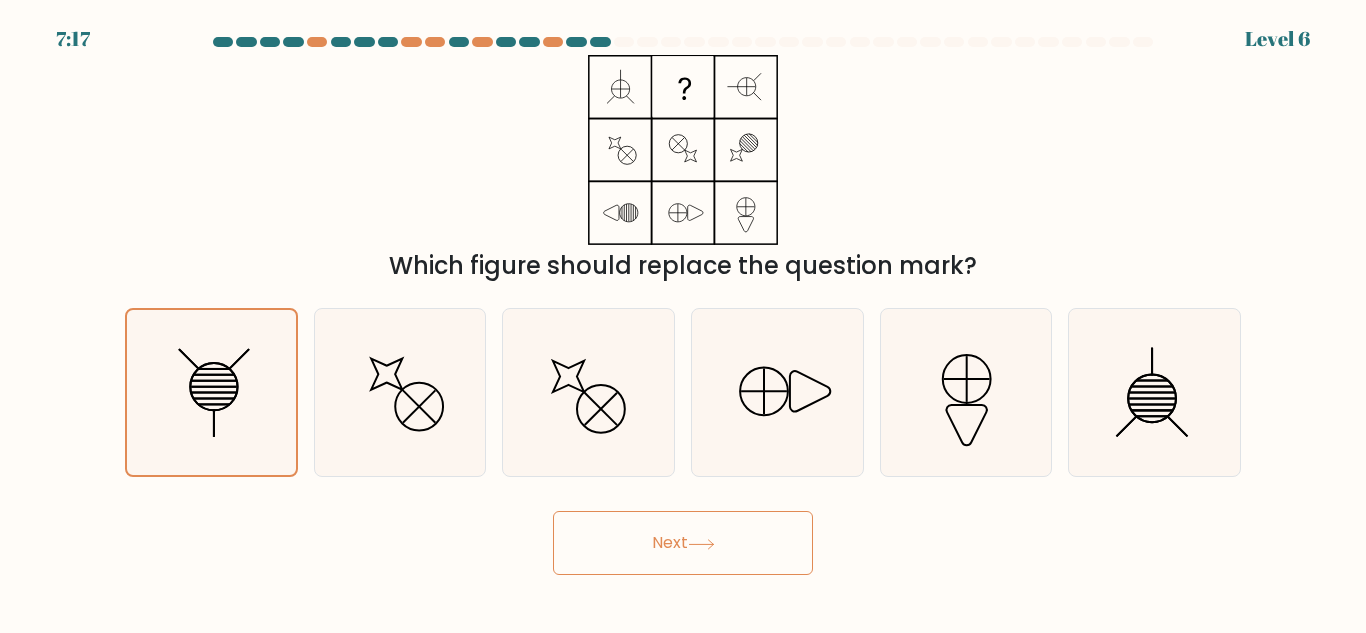 click on "Next" at bounding box center [683, 543] 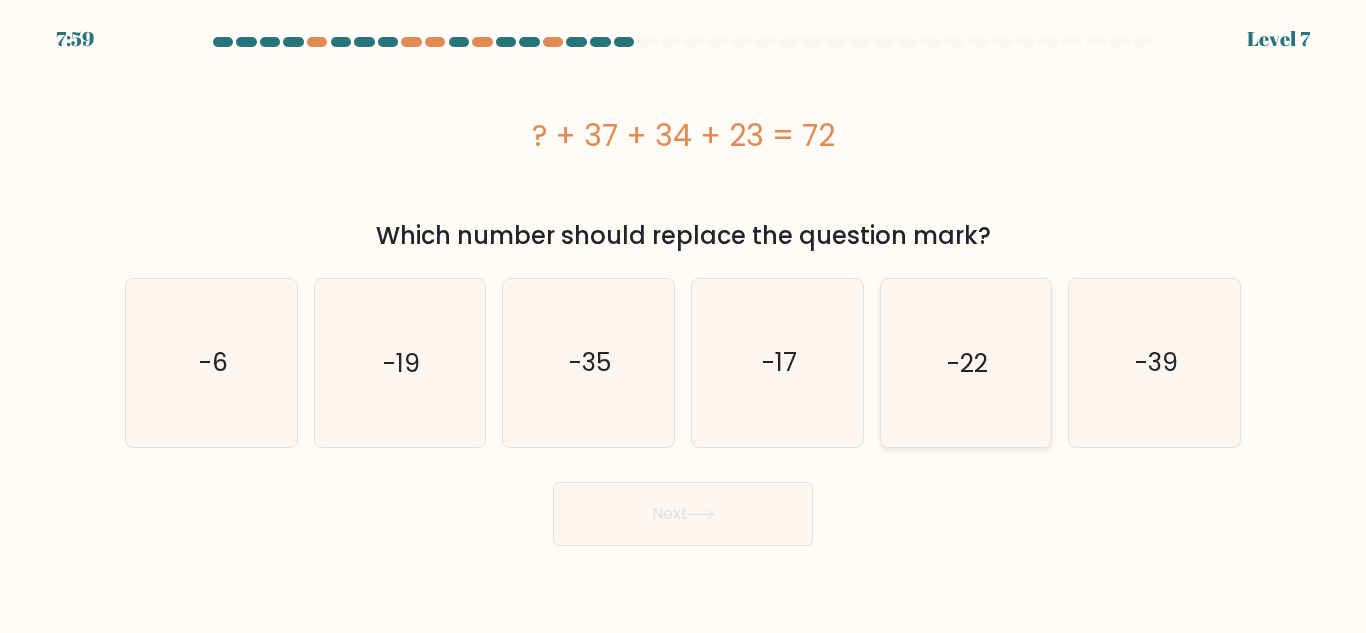 click on "-22" 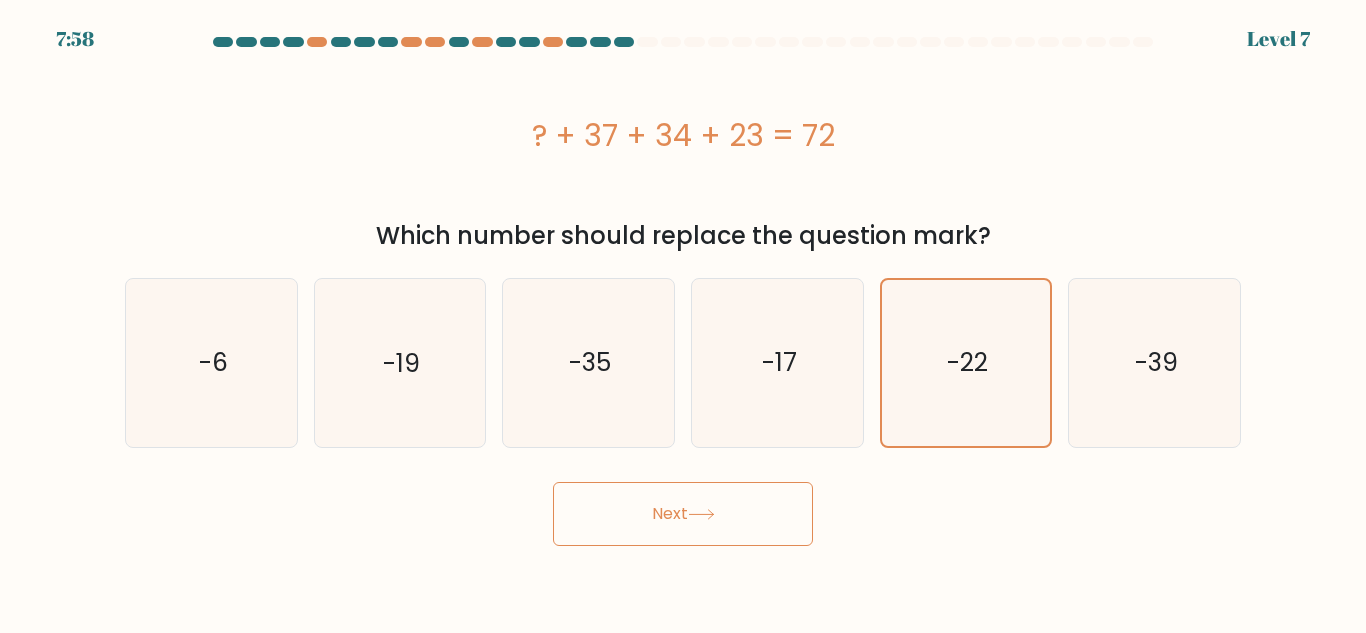 click on "Next" at bounding box center (683, 514) 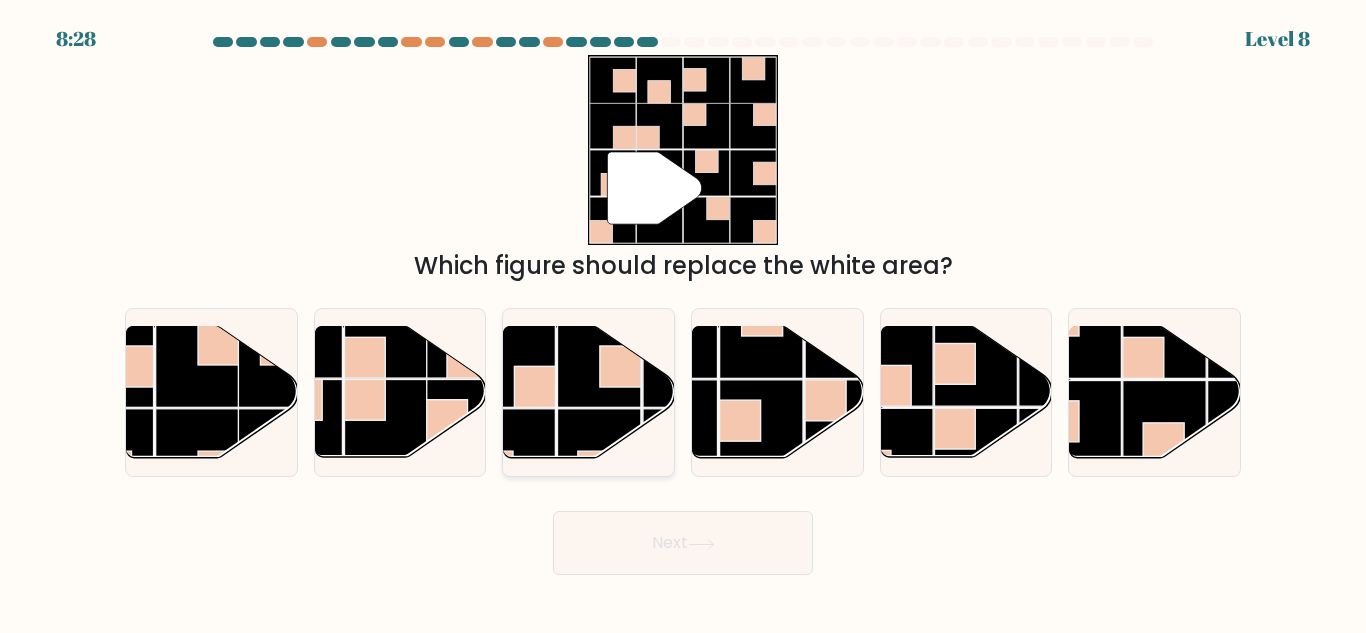click 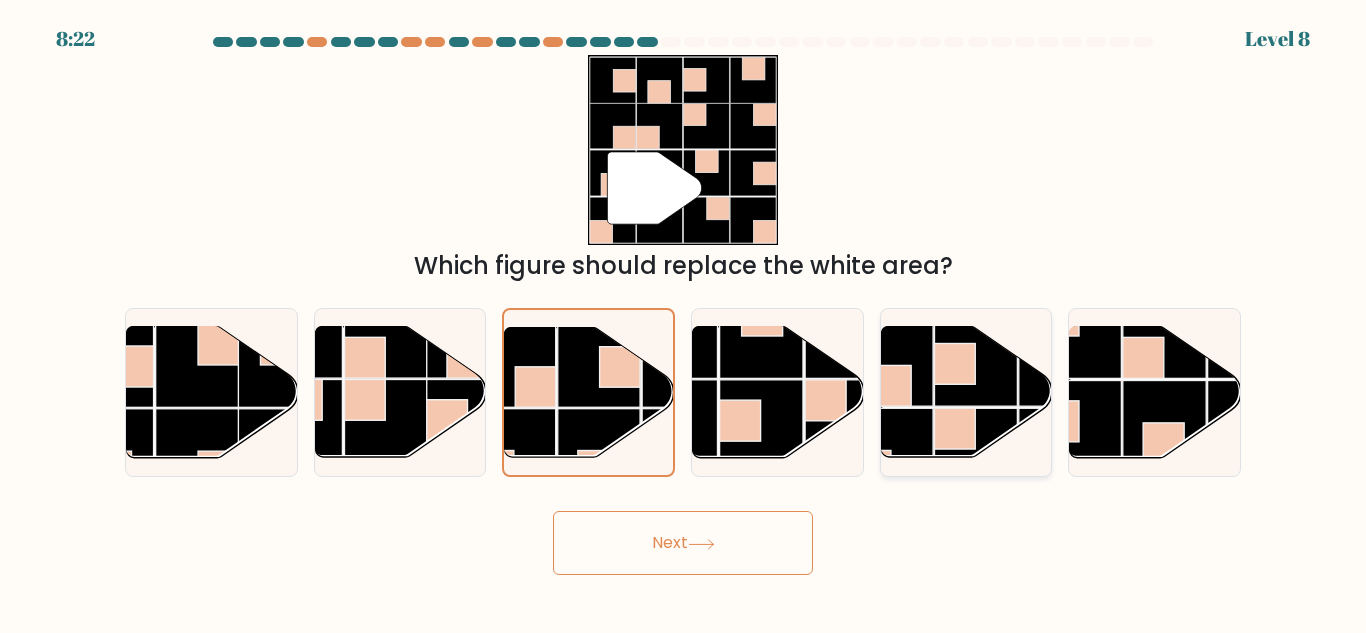 click 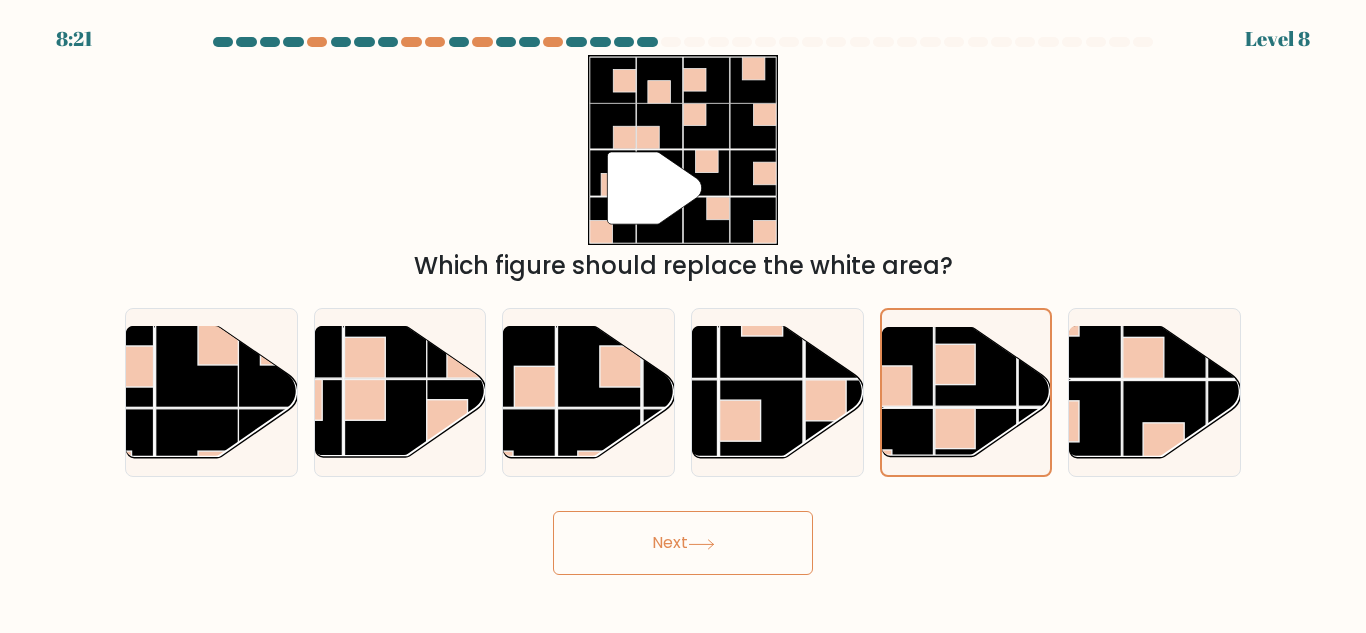 click on "Next" at bounding box center [683, 543] 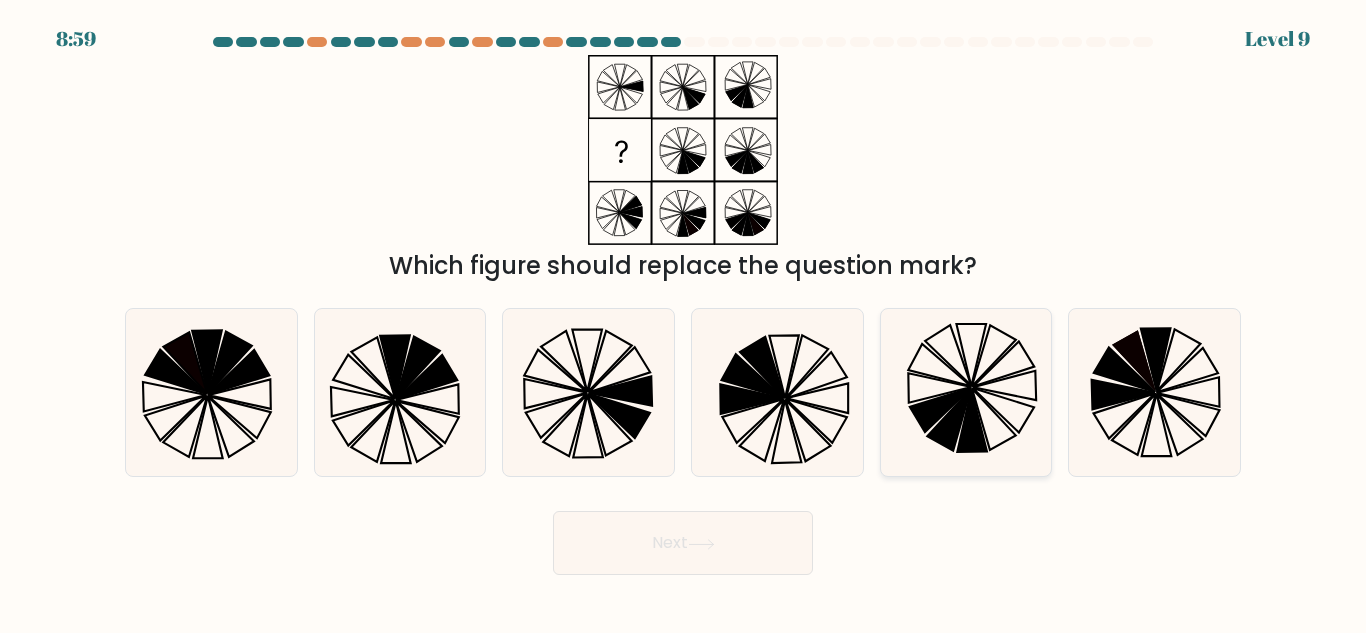 click 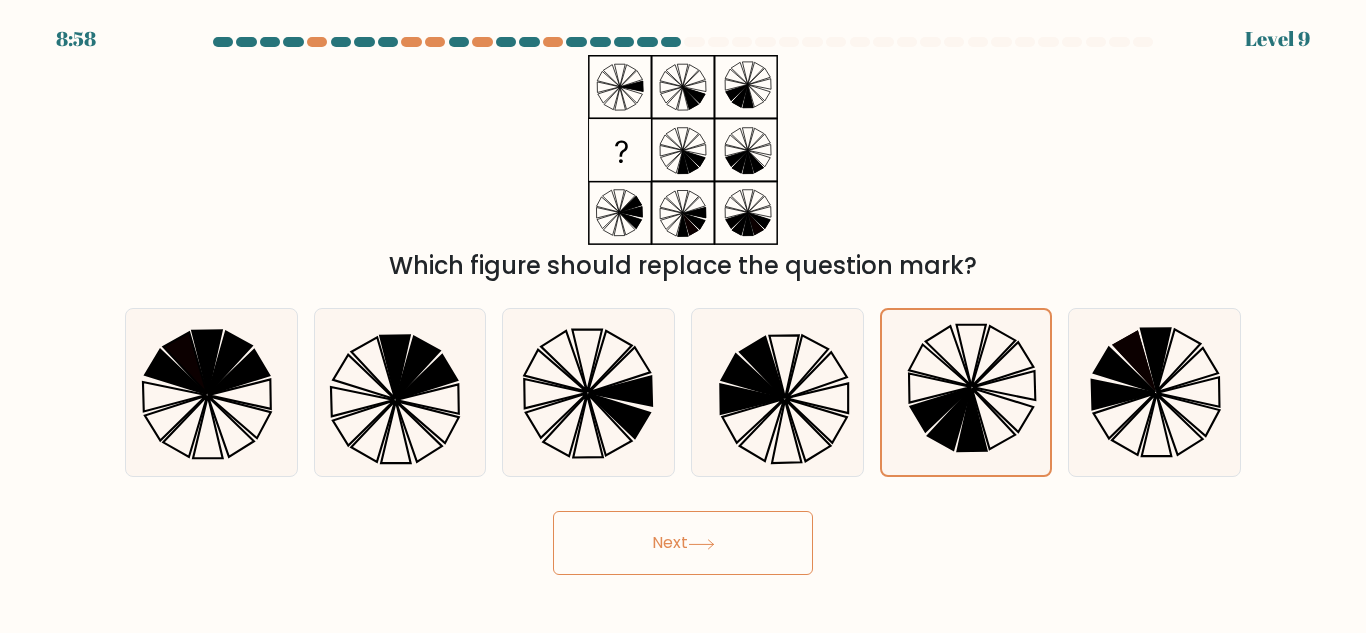 click on "Next" at bounding box center (683, 543) 